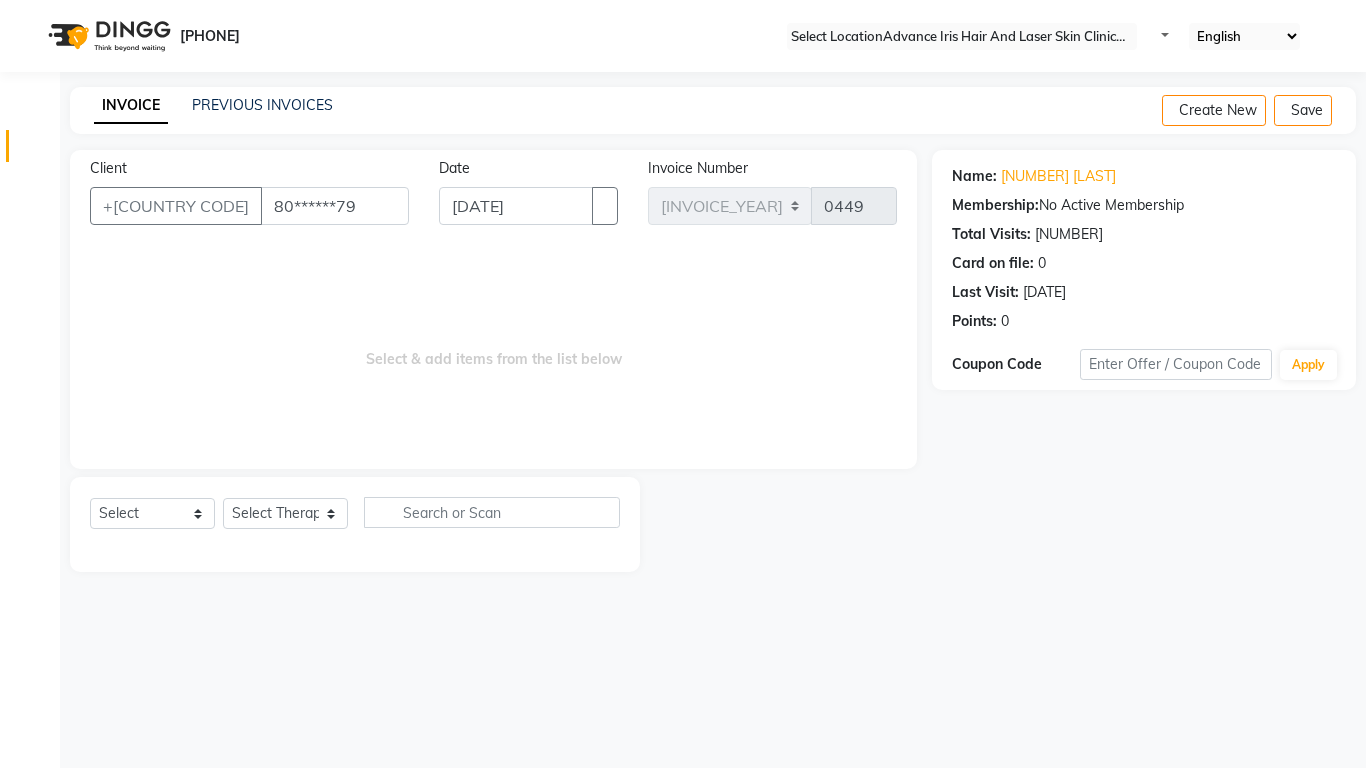scroll, scrollTop: 0, scrollLeft: 0, axis: both 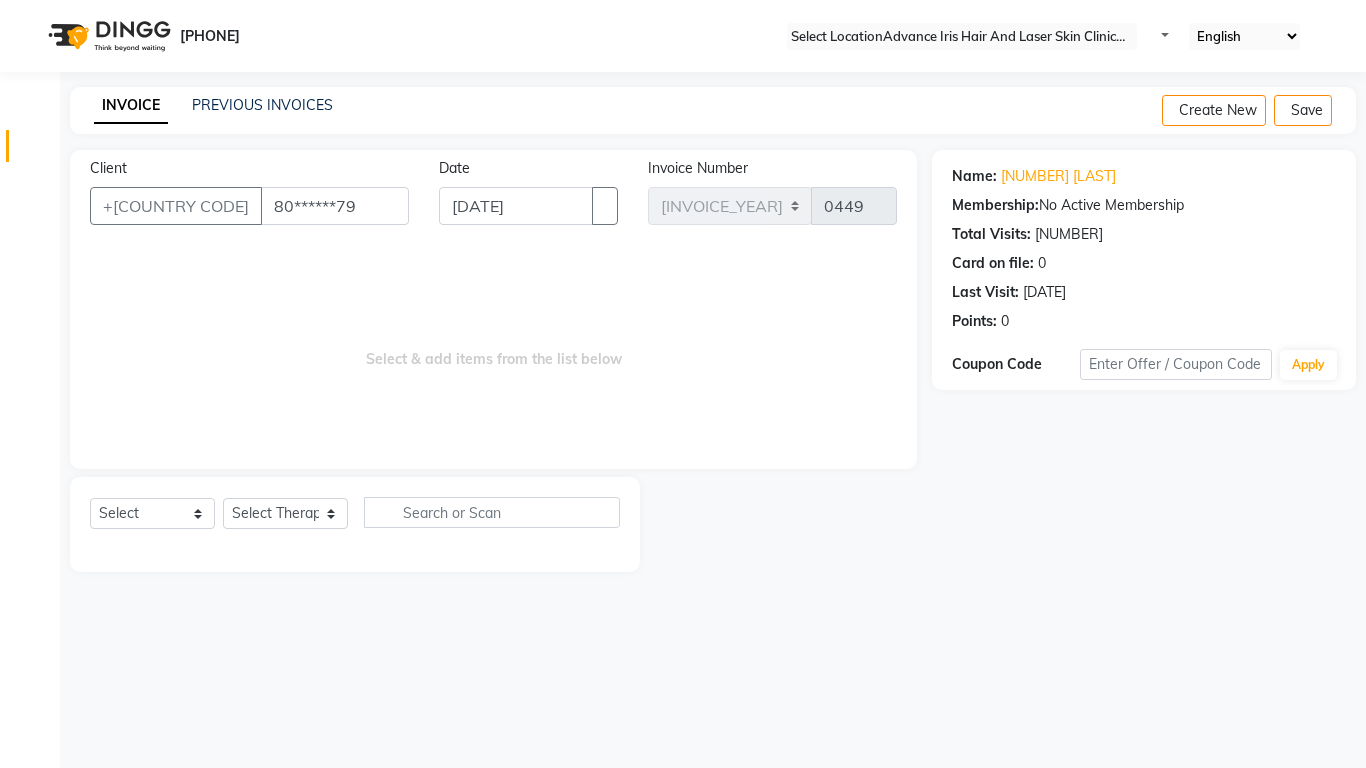 drag, startPoint x: 343, startPoint y: 218, endPoint x: 338, endPoint y: 204, distance: 14.866069 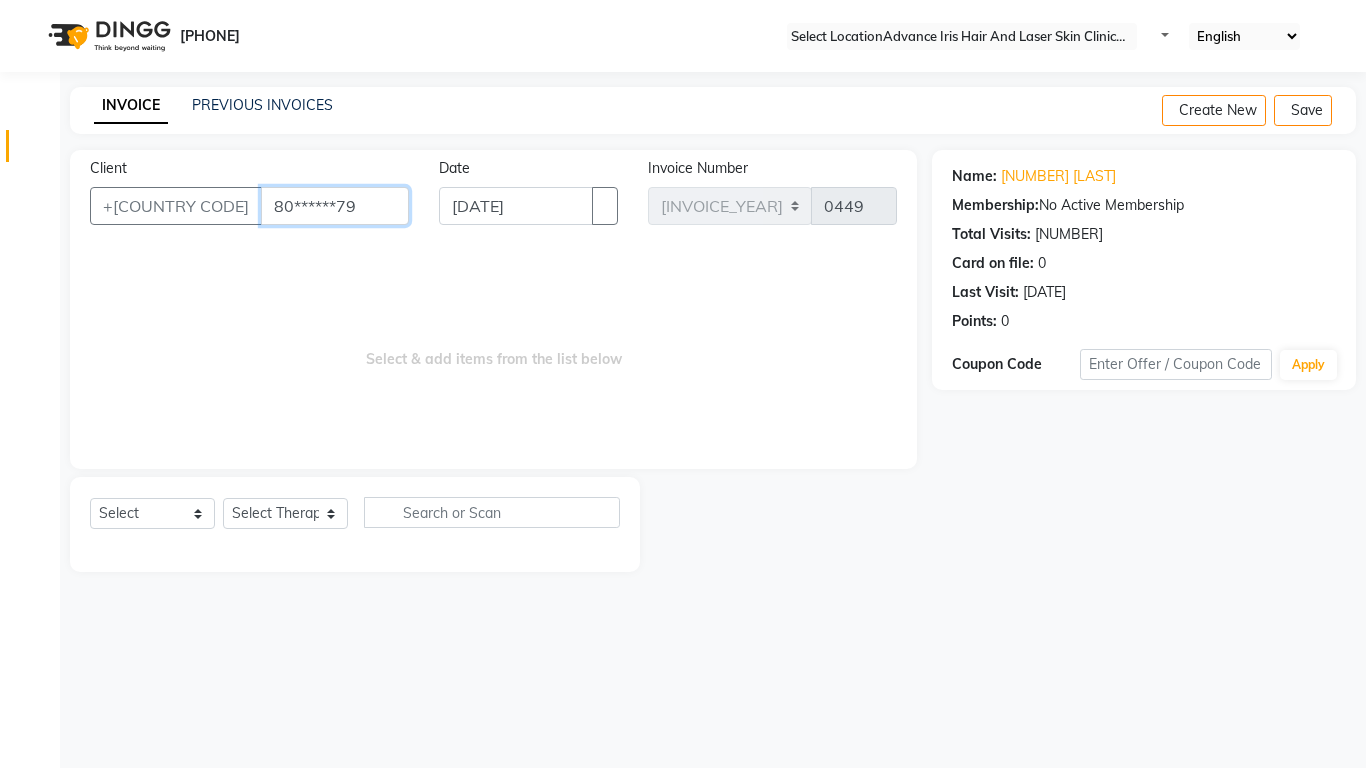 click on "80******79" at bounding box center (335, 206) 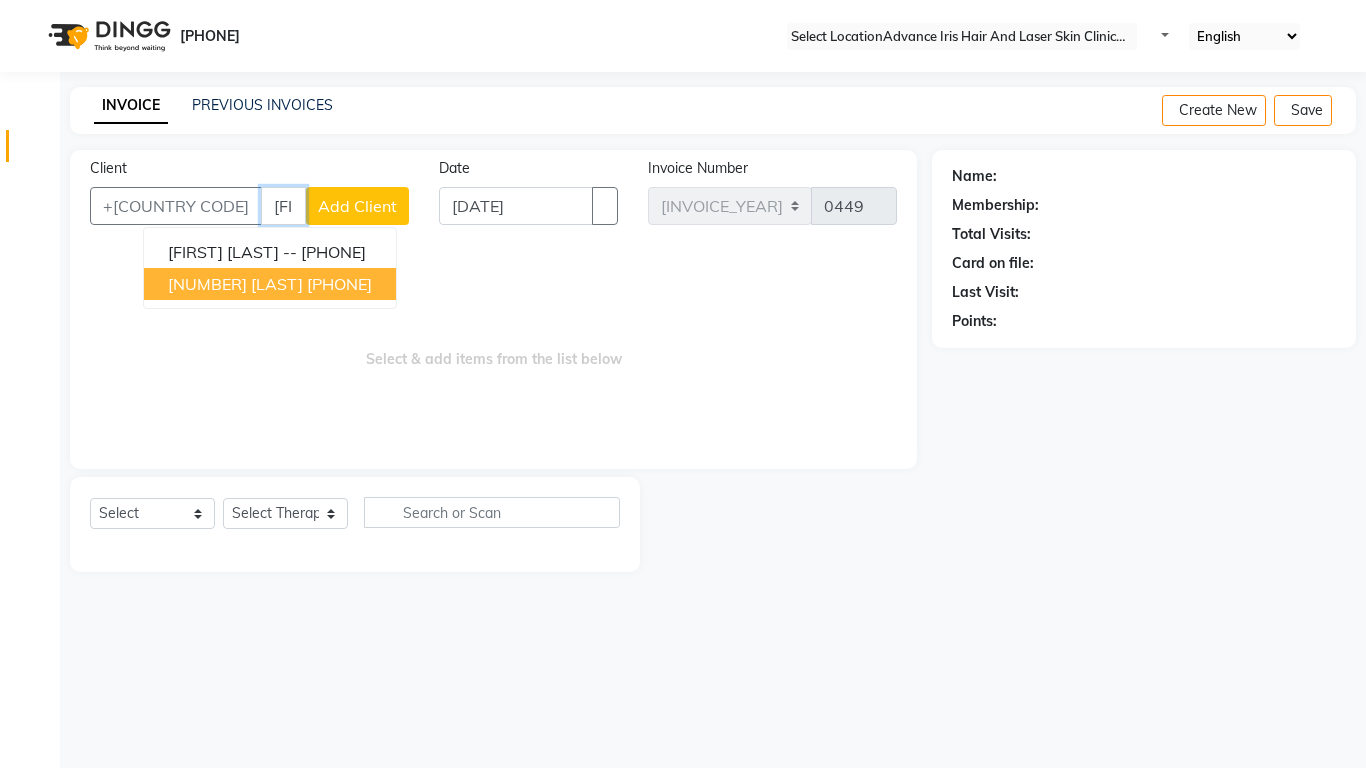 click on "[NUMBER] [LAST]" at bounding box center (235, 284) 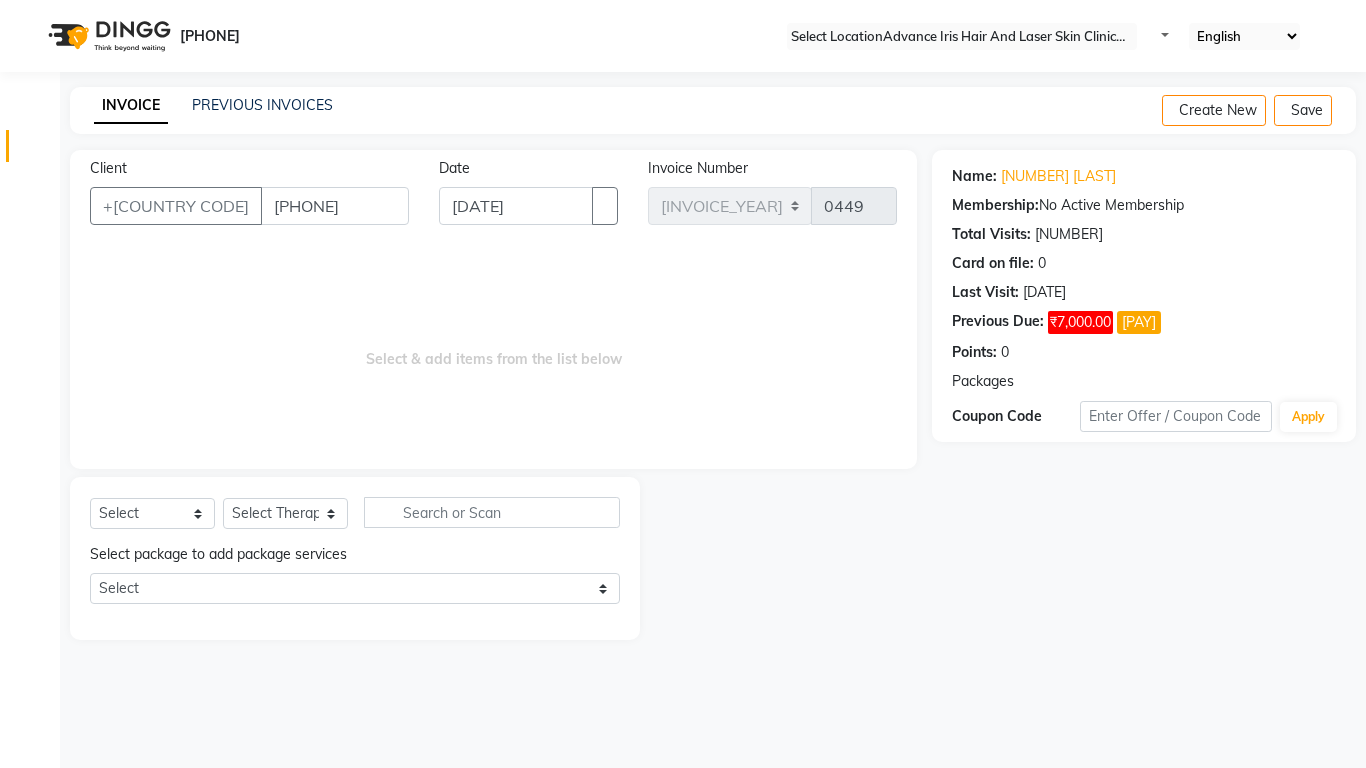 drag, startPoint x: 804, startPoint y: 393, endPoint x: 805, endPoint y: 405, distance: 12.0415945 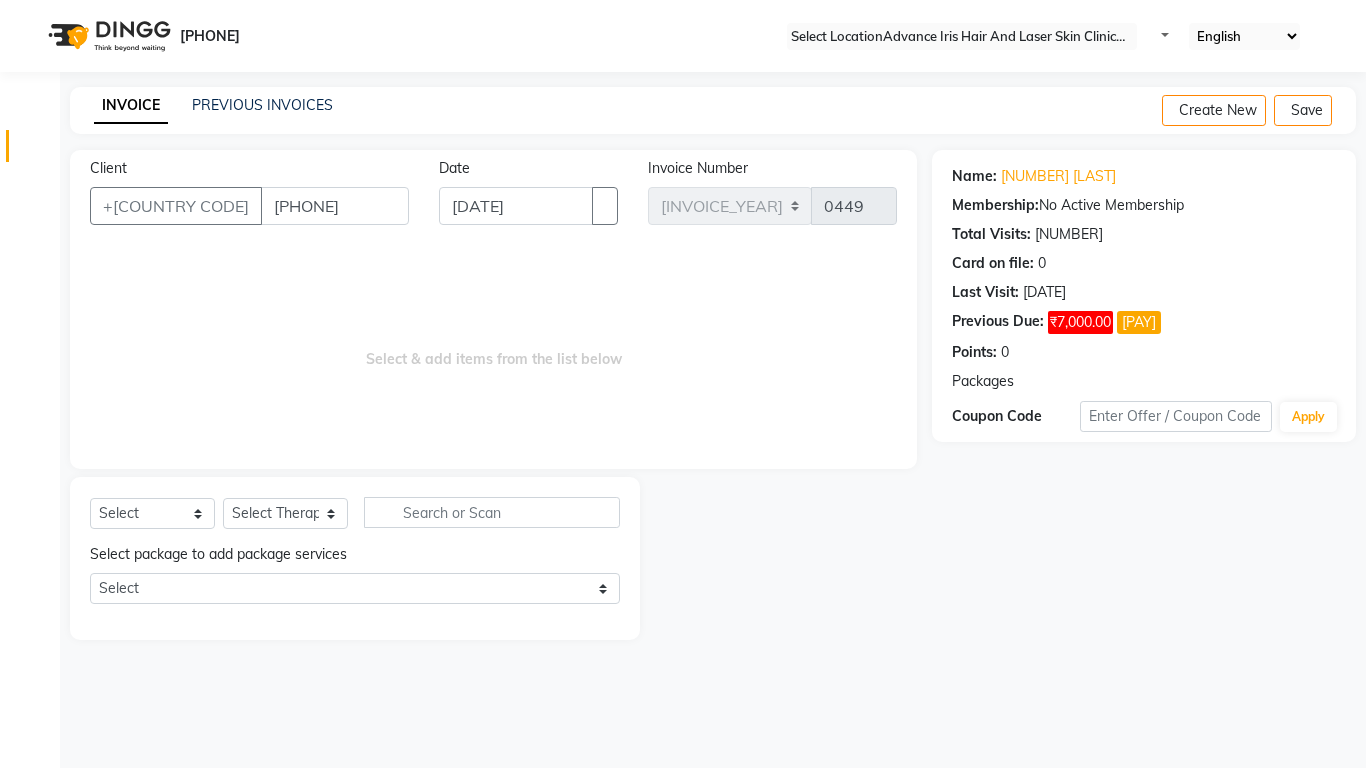 drag, startPoint x: 803, startPoint y: 410, endPoint x: 804, endPoint y: 420, distance: 10.049875 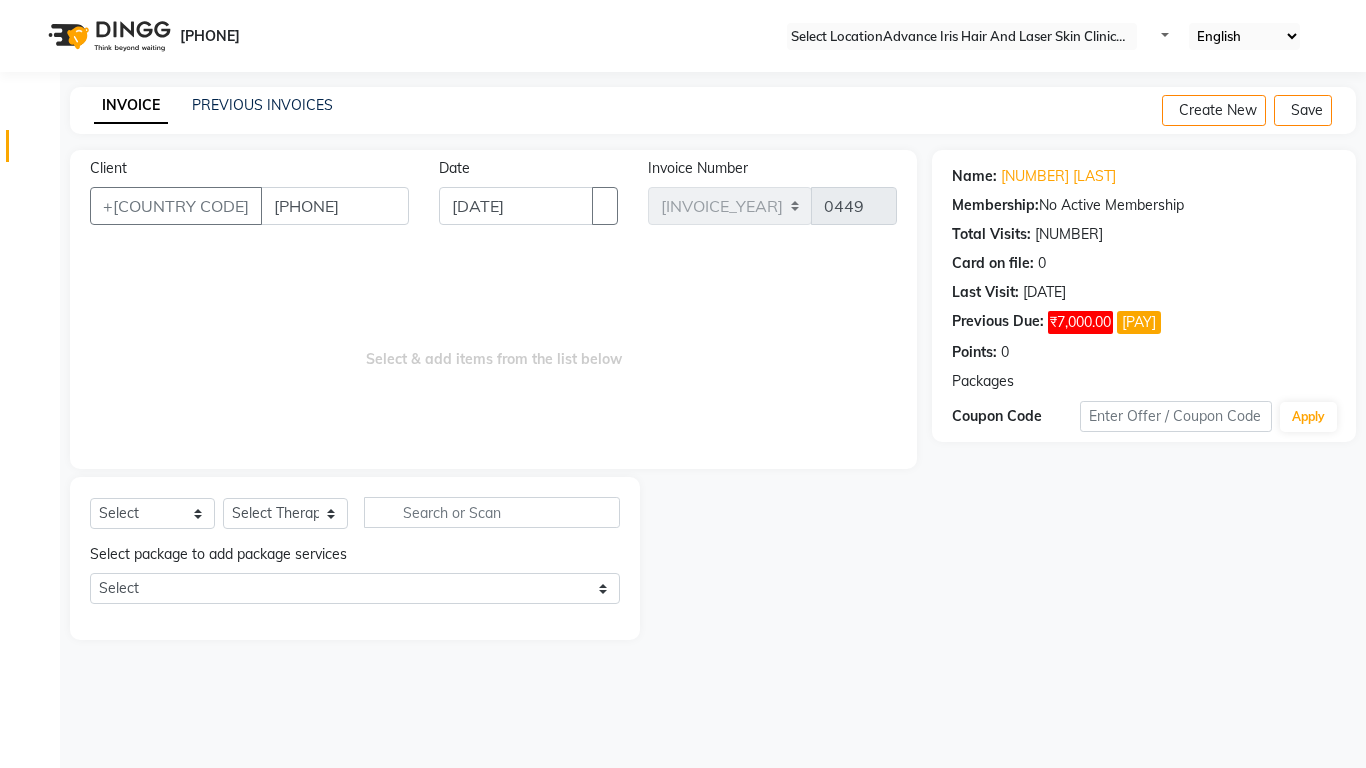 drag, startPoint x: 835, startPoint y: 482, endPoint x: 847, endPoint y: 534, distance: 53.366657 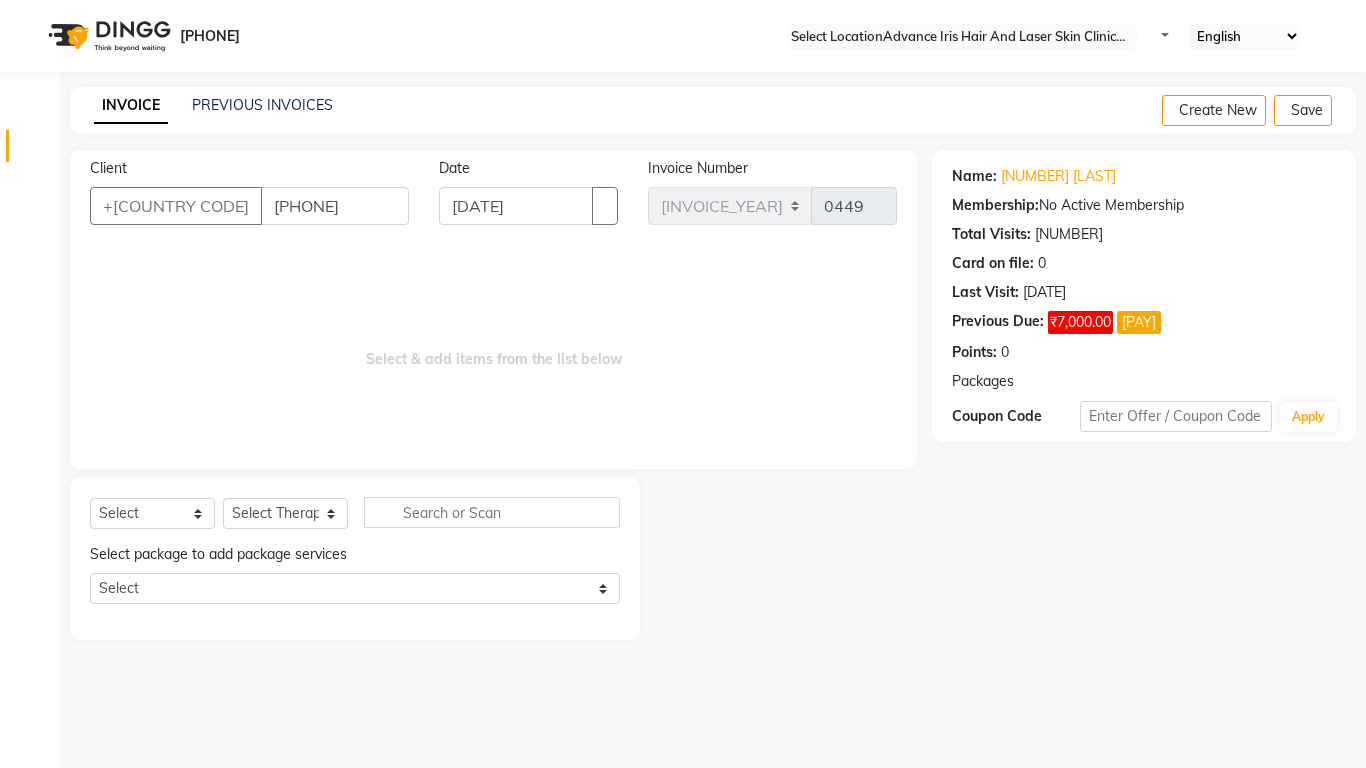 click at bounding box center [786, 558] 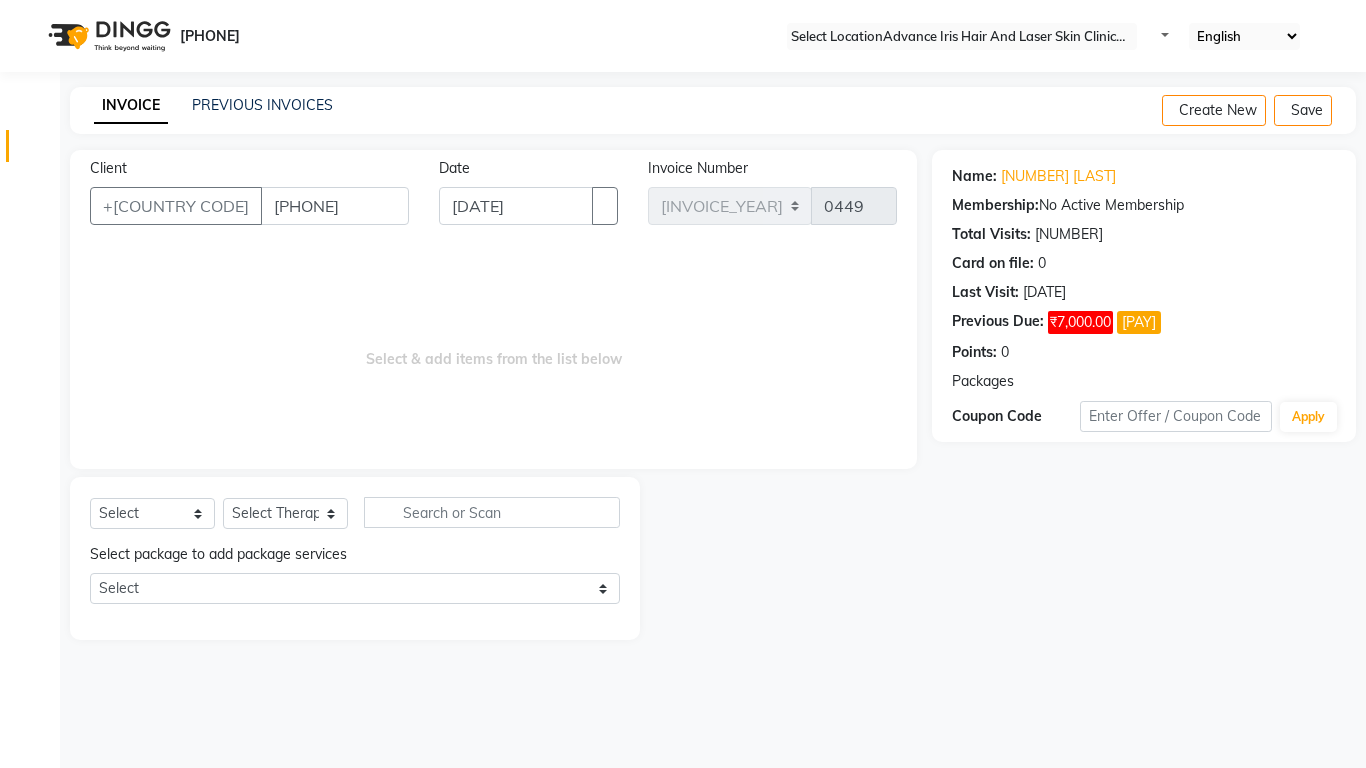 drag, startPoint x: 816, startPoint y: 701, endPoint x: 458, endPoint y: 91, distance: 707.29346 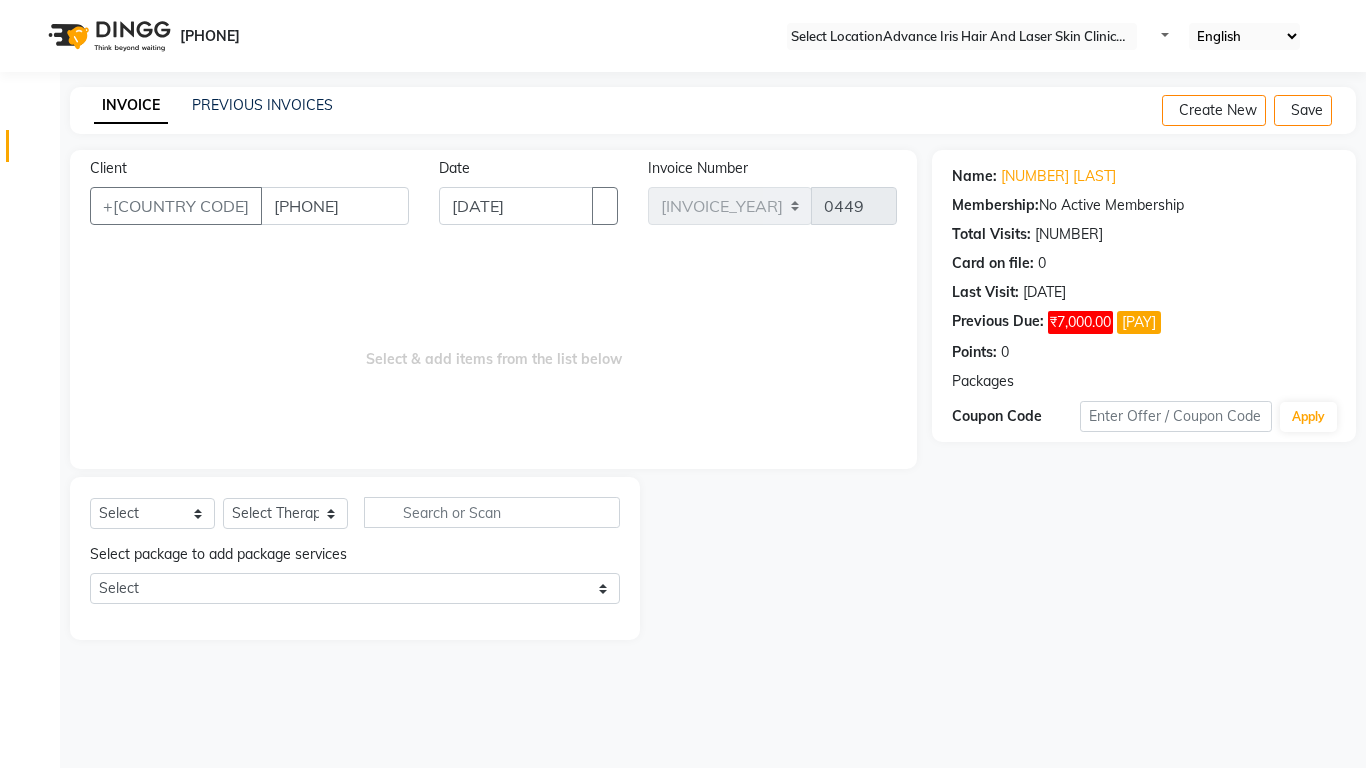 click on "INVOICE PREVIOUS INVOICES Create New   Save" at bounding box center [713, 110] 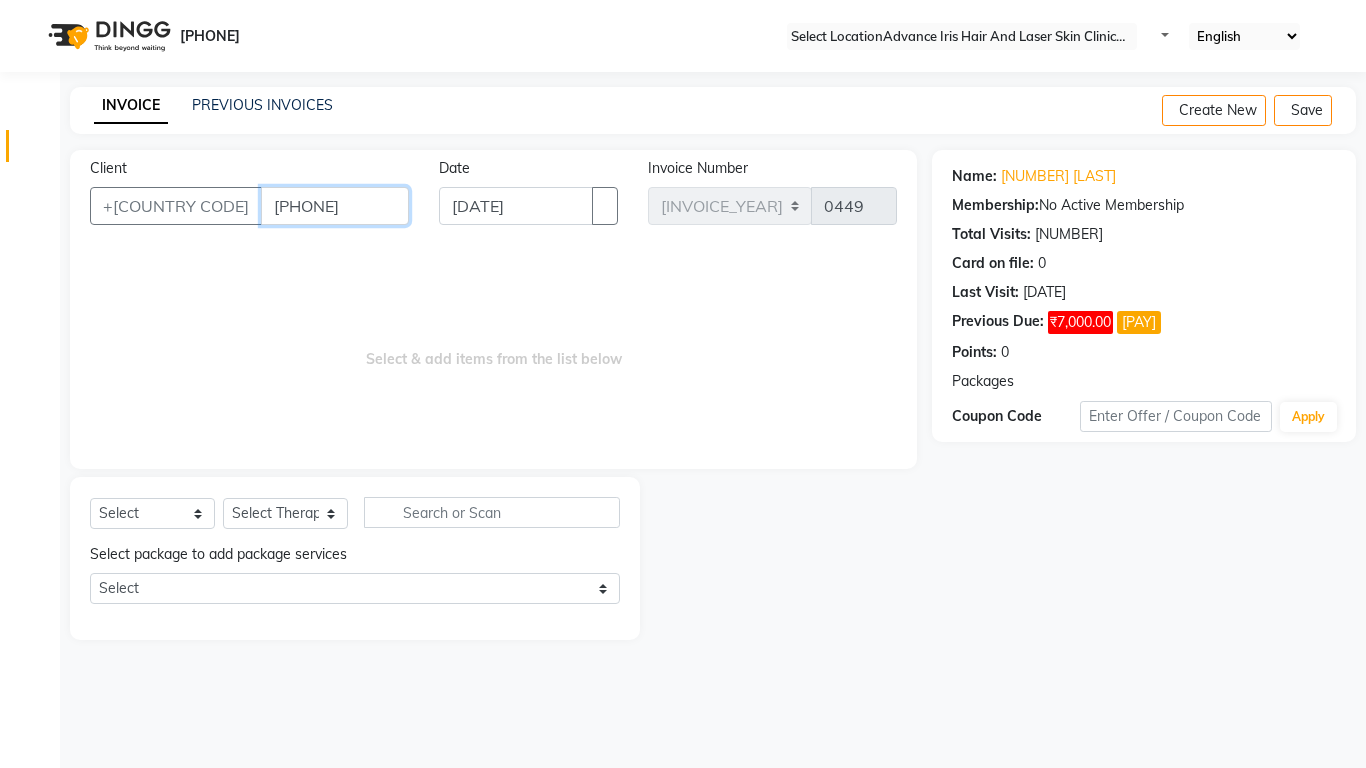 click on "[PHONE]" at bounding box center [335, 206] 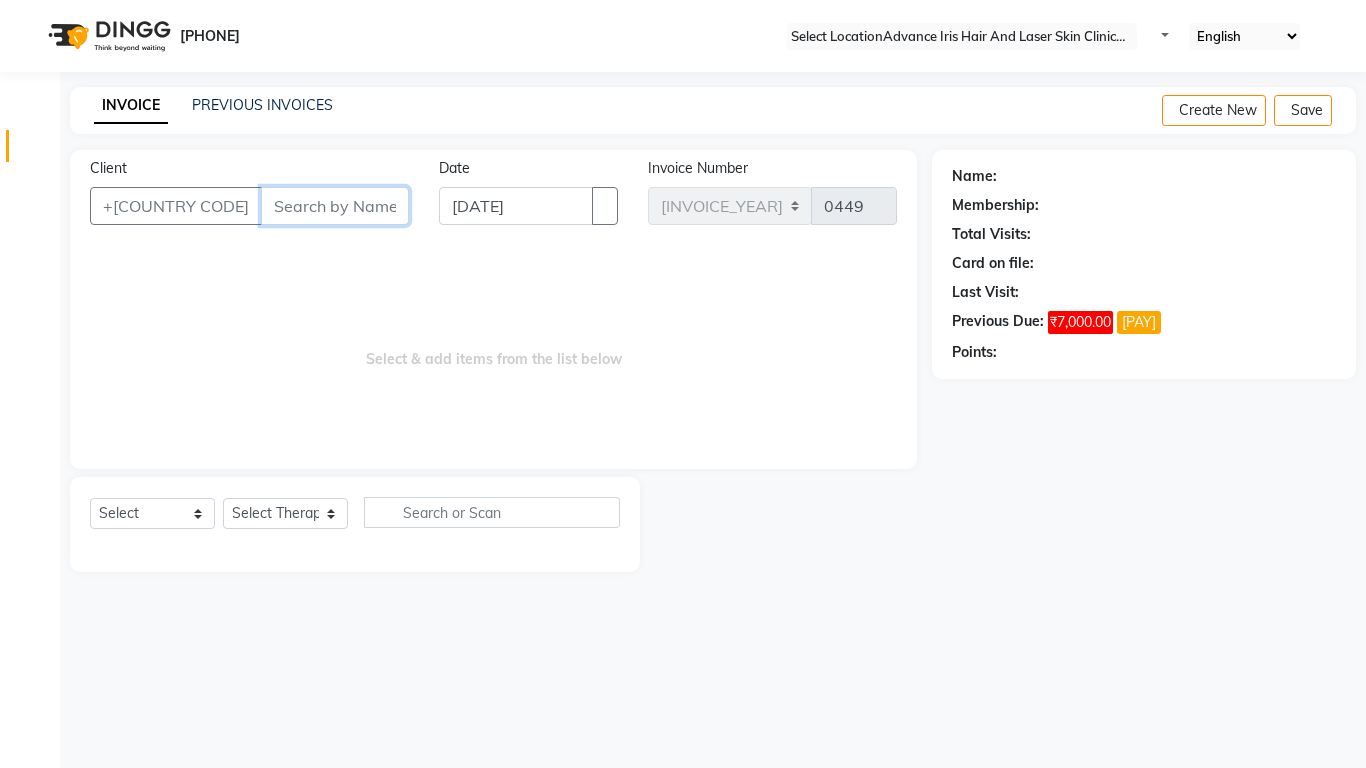 click on "Client" at bounding box center [335, 206] 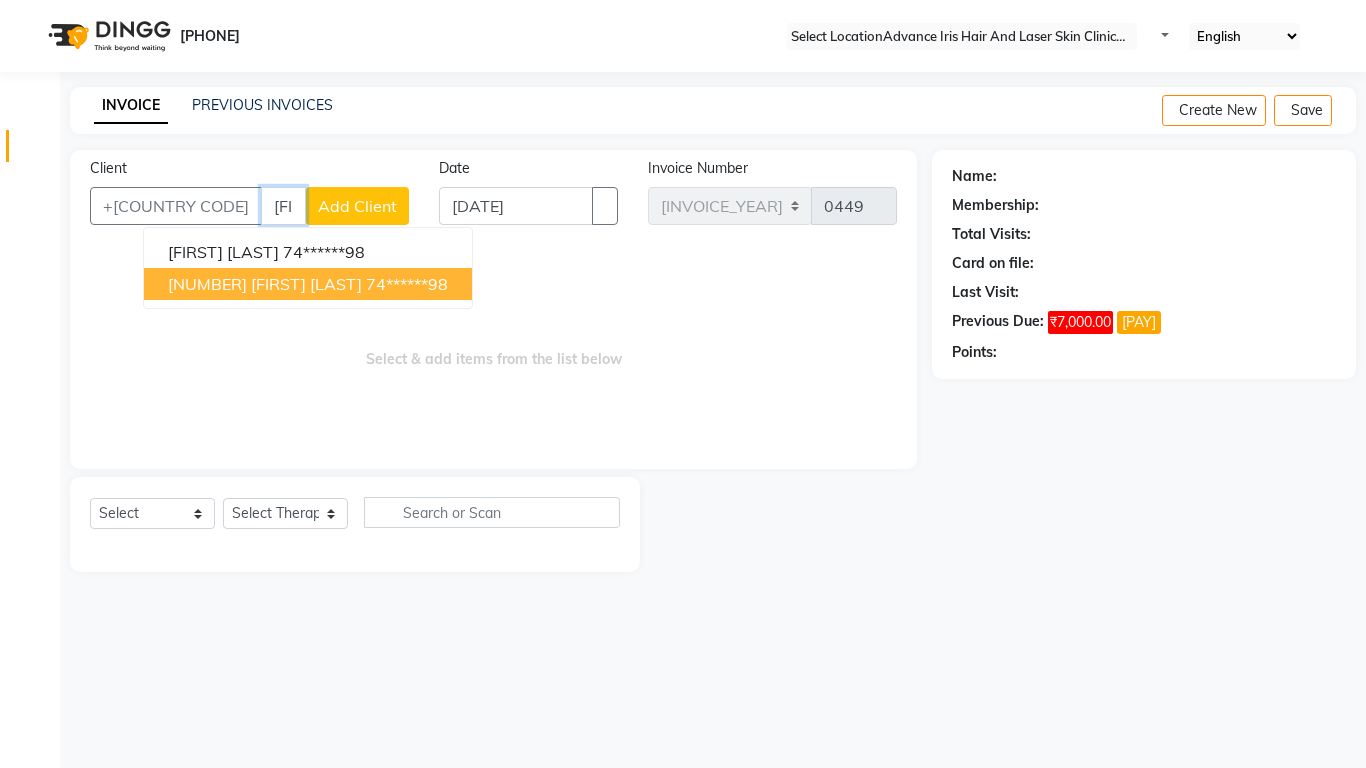 click on "74******98" at bounding box center [407, 284] 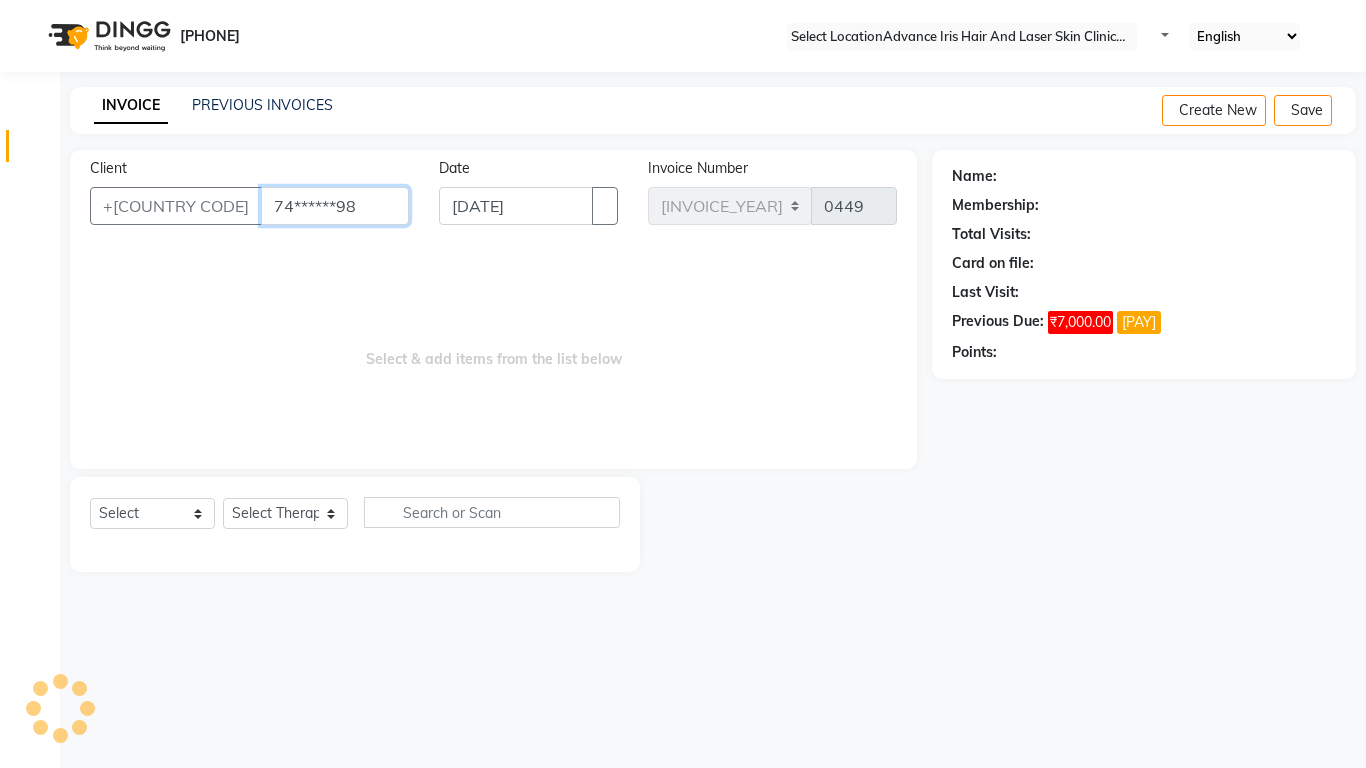 type on "74******98" 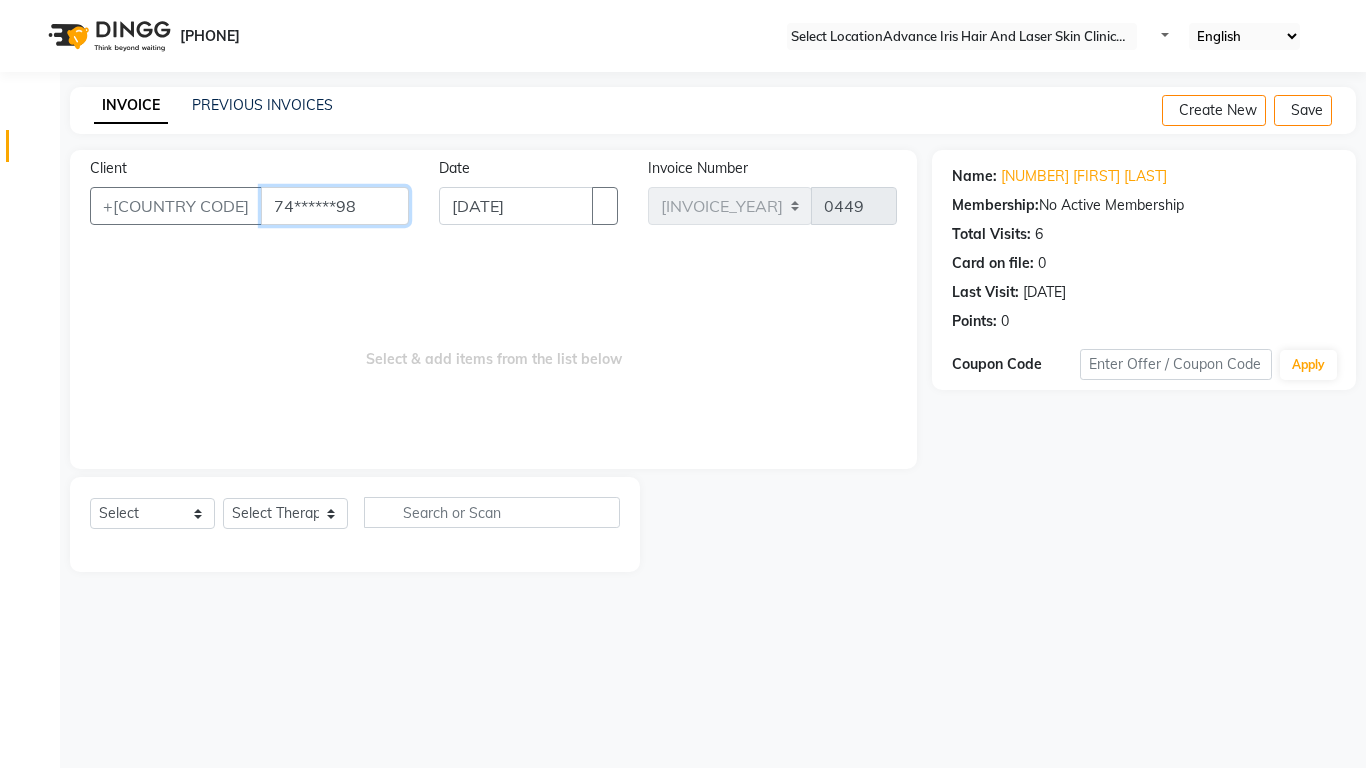 click on "74******98" at bounding box center [335, 206] 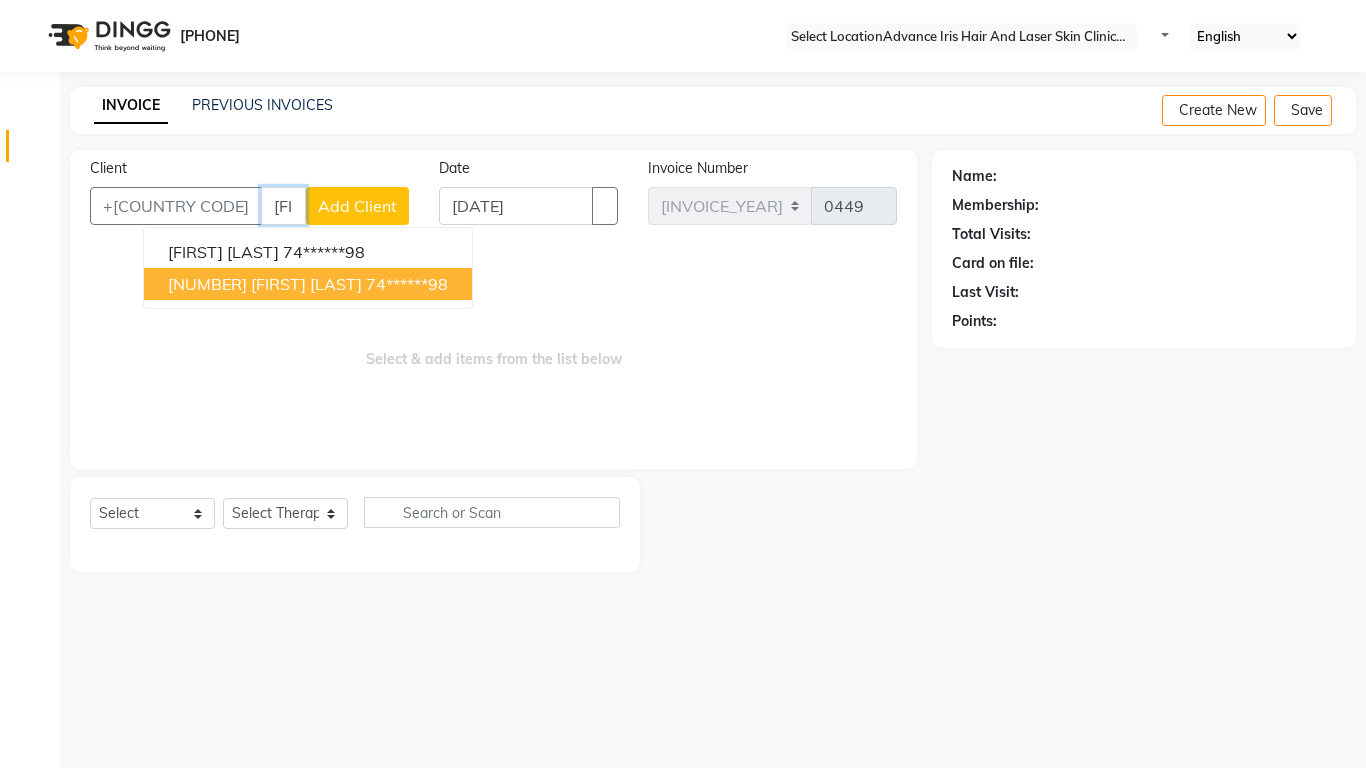 click on "[NUMBER] [FIRST] [LAST] [PHONE]" at bounding box center [308, 284] 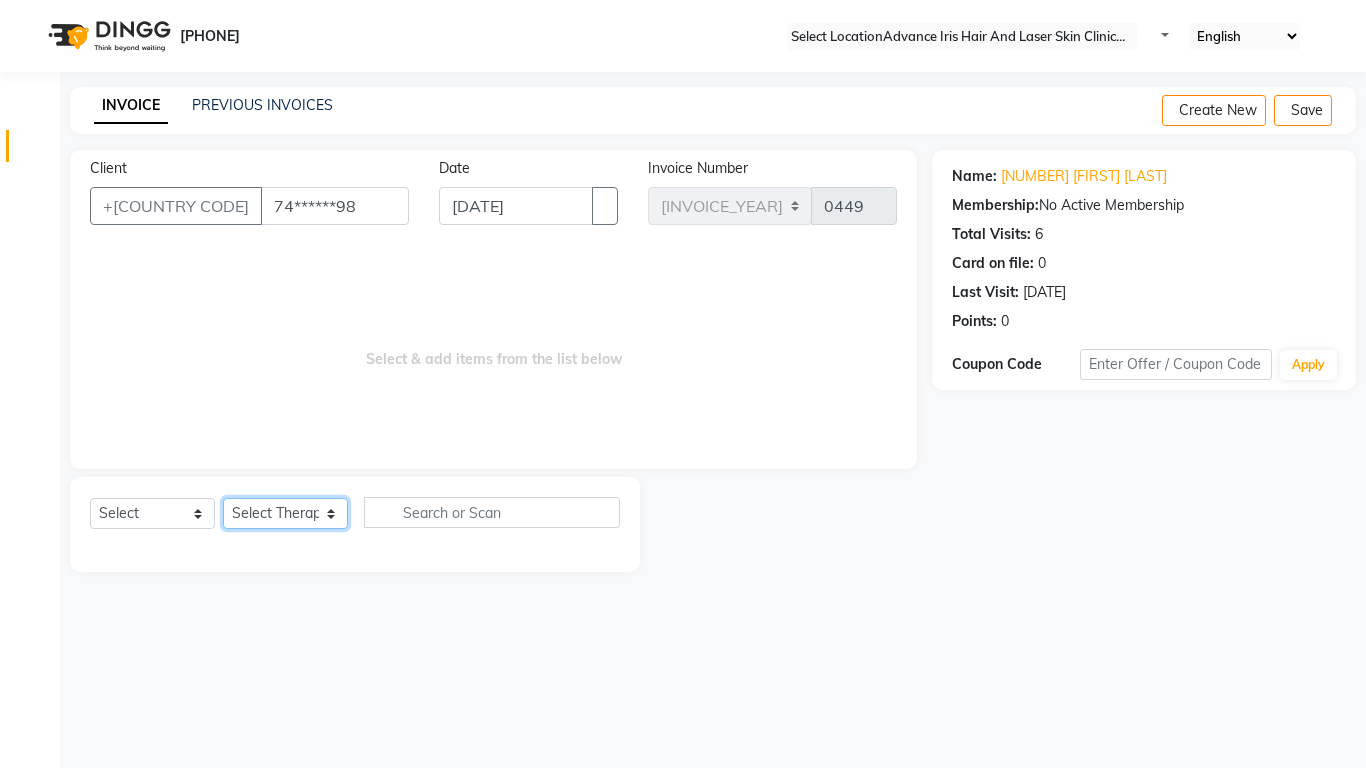 click on "Select Therapist [FIRST] [LAST] [FIRST] [LAST] [FIRST] [LAST] [FIRST] [LAST] [FIRST] [LAST]" at bounding box center [285, 513] 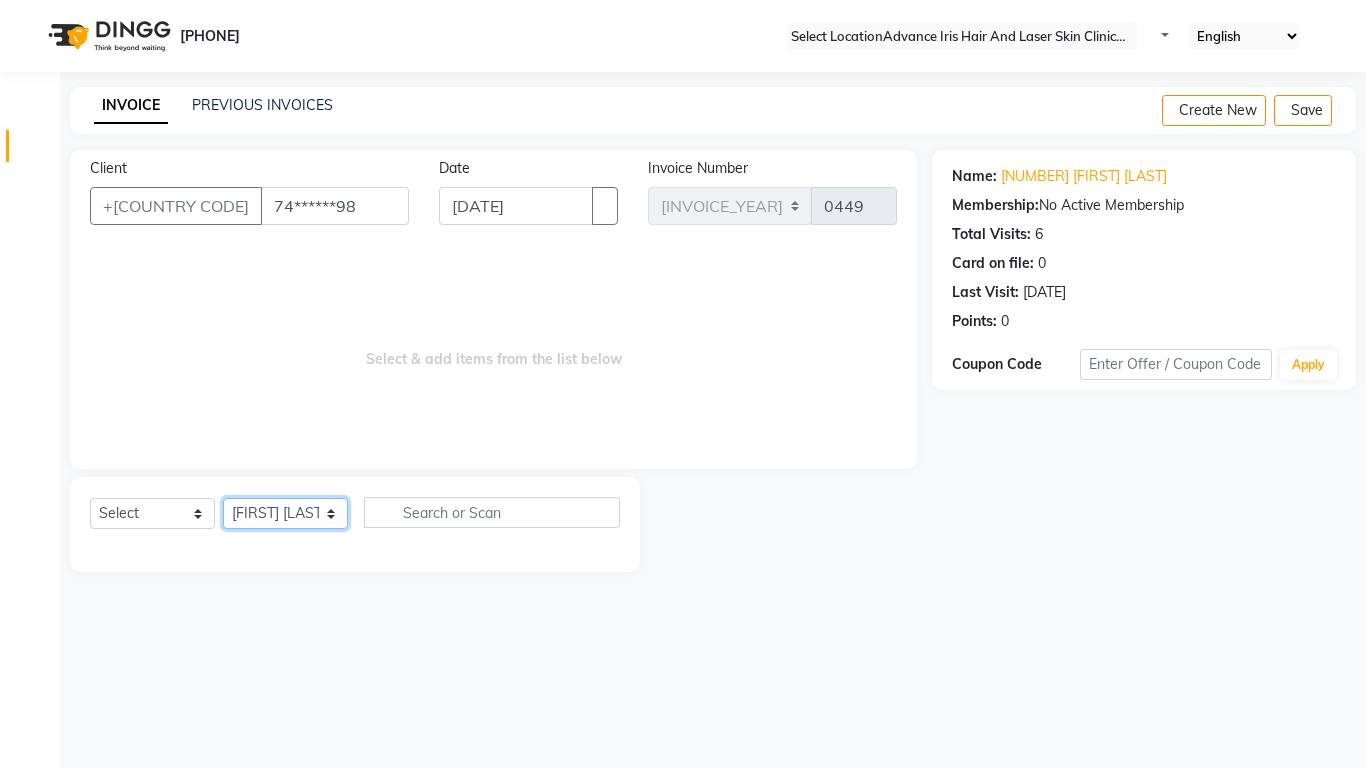 click on "Select Therapist [FIRST] [LAST] [FIRST] [LAST] [FIRST] [LAST] [FIRST] [LAST] [FIRST] [LAST]" at bounding box center [285, 513] 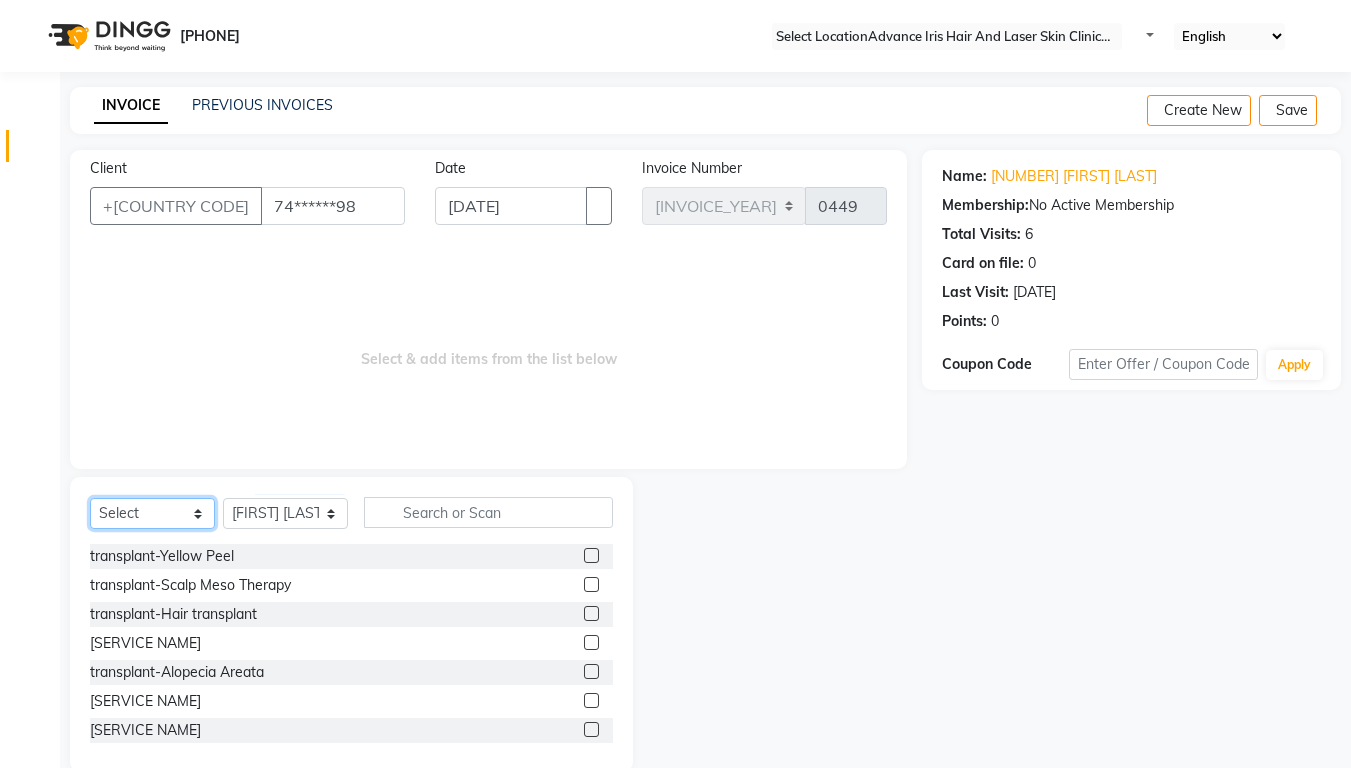 click on "Select  Service  Product  Membership  Package Voucher Prepaid Gift Card" at bounding box center [152, 513] 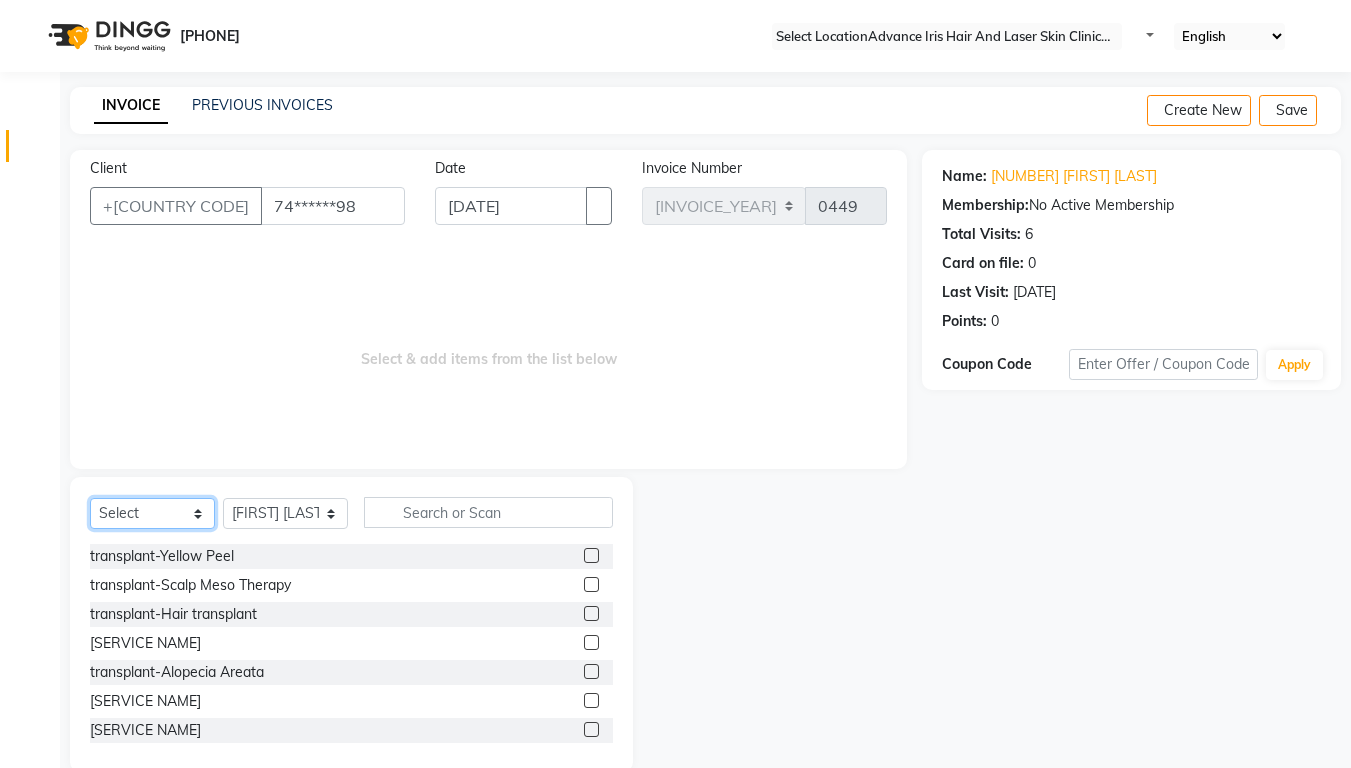 click on "Select  Service  Product  Membership  Package Voucher Prepaid Gift Card" at bounding box center [152, 513] 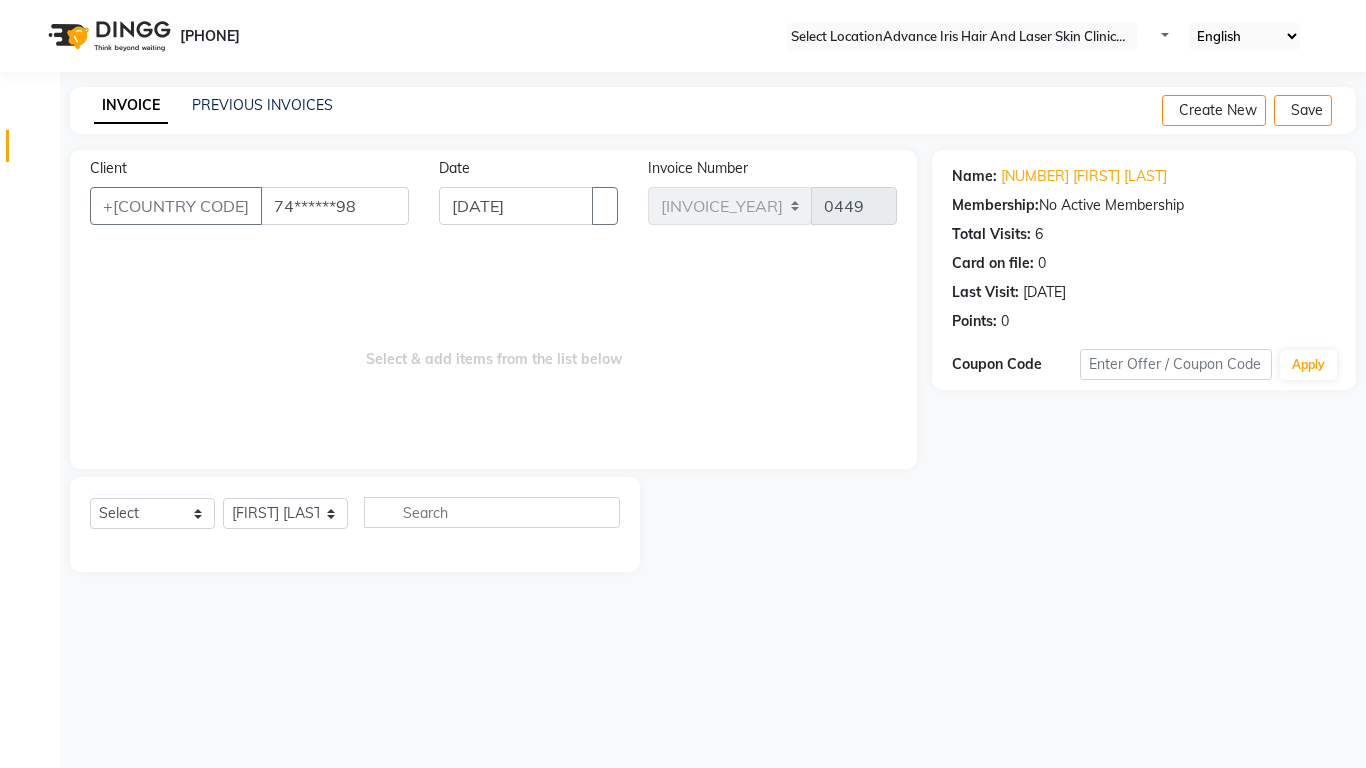 click on "Select Therapist [FIRST] [LAST] [FIRST] [LAST] [FIRST] [LAST] [FIRST] [LAST] [FIRST] [LAST] Select package to add package services Select 7 sessions package" at bounding box center [355, 520] 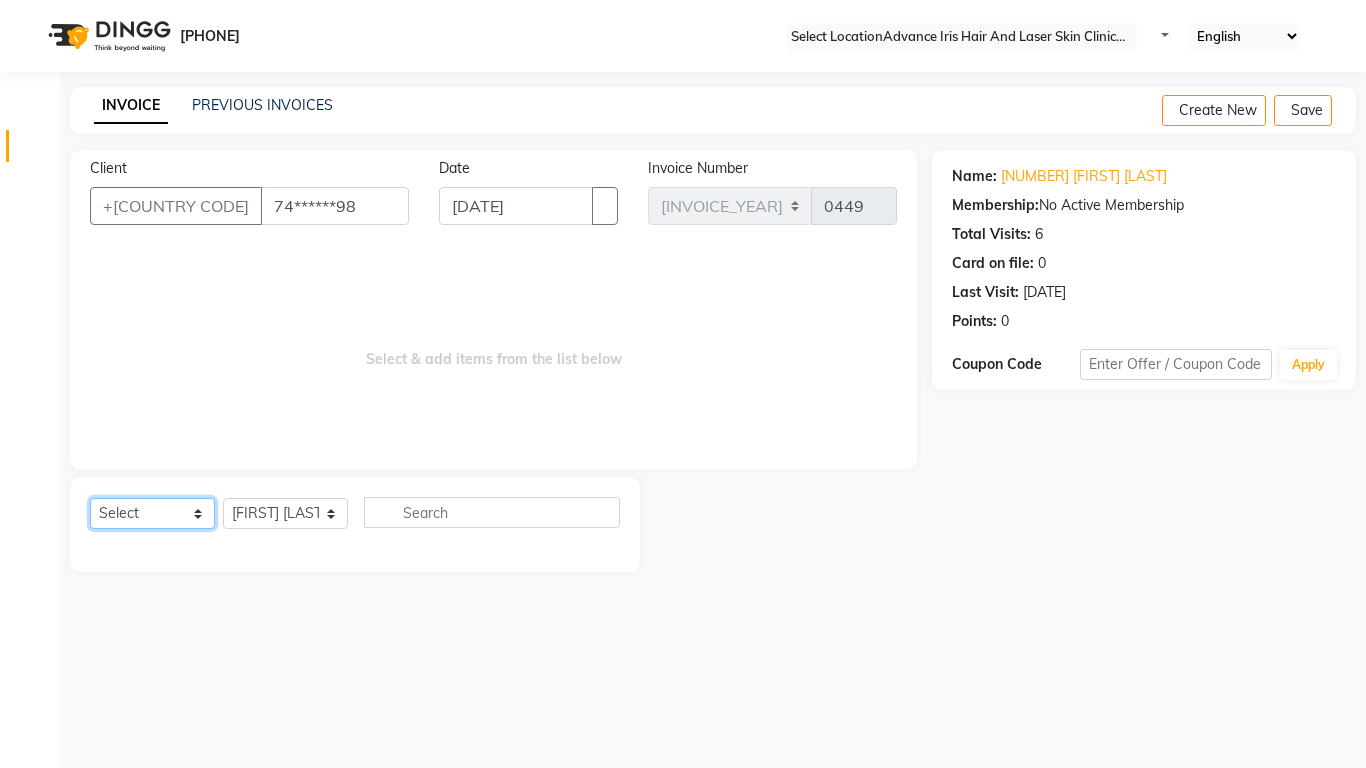 click on "Select  Service  Product  Membership  Package Voucher Prepaid Gift Card" at bounding box center (152, 513) 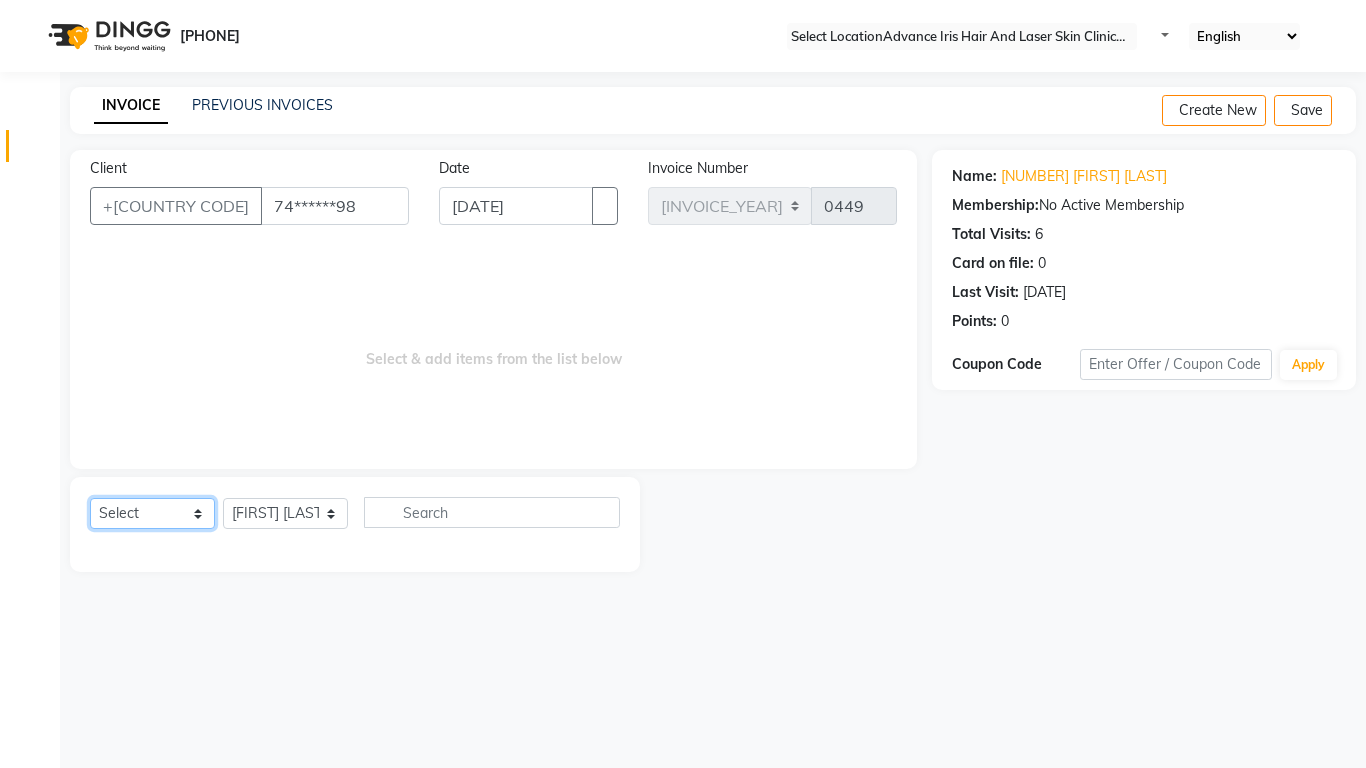 select on "[SERVICE]" 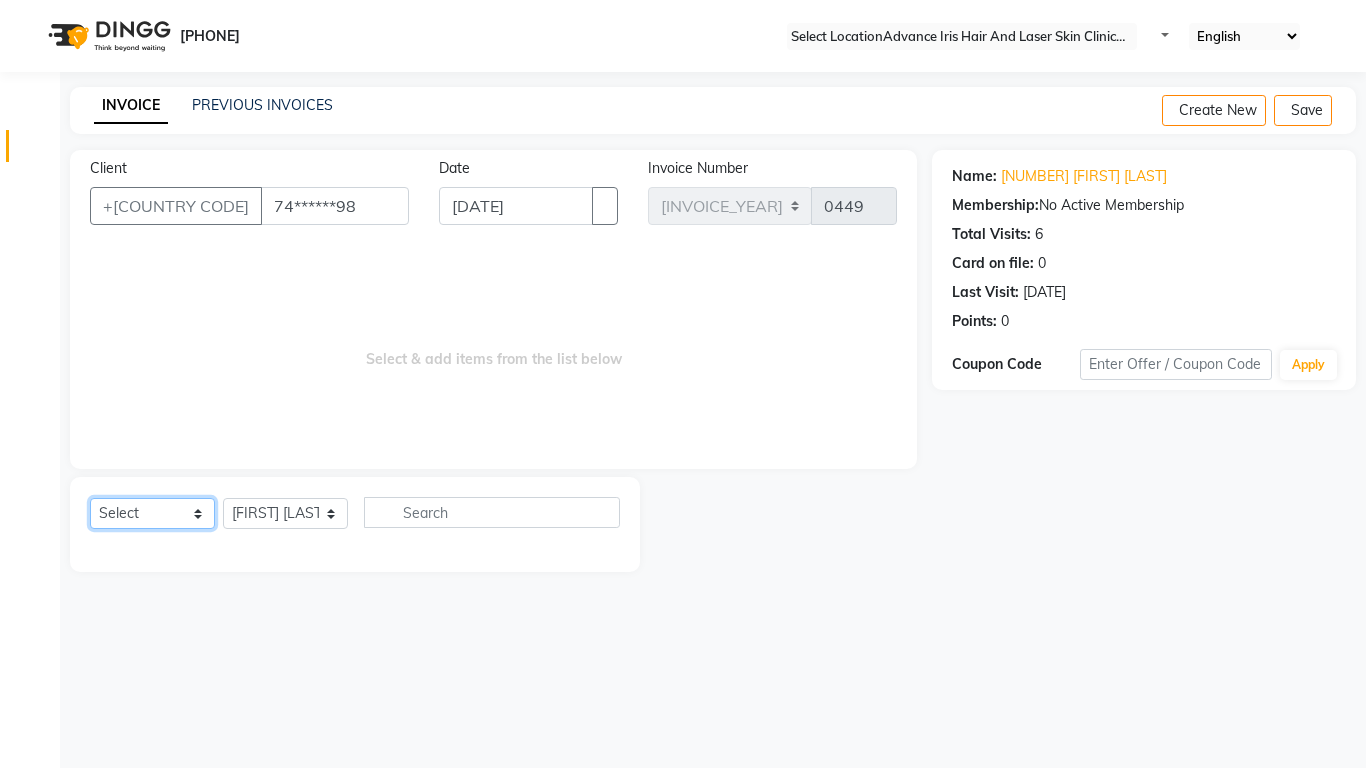 click on "Select  Service  Product  Membership  Package Voucher Prepaid Gift Card" at bounding box center [152, 513] 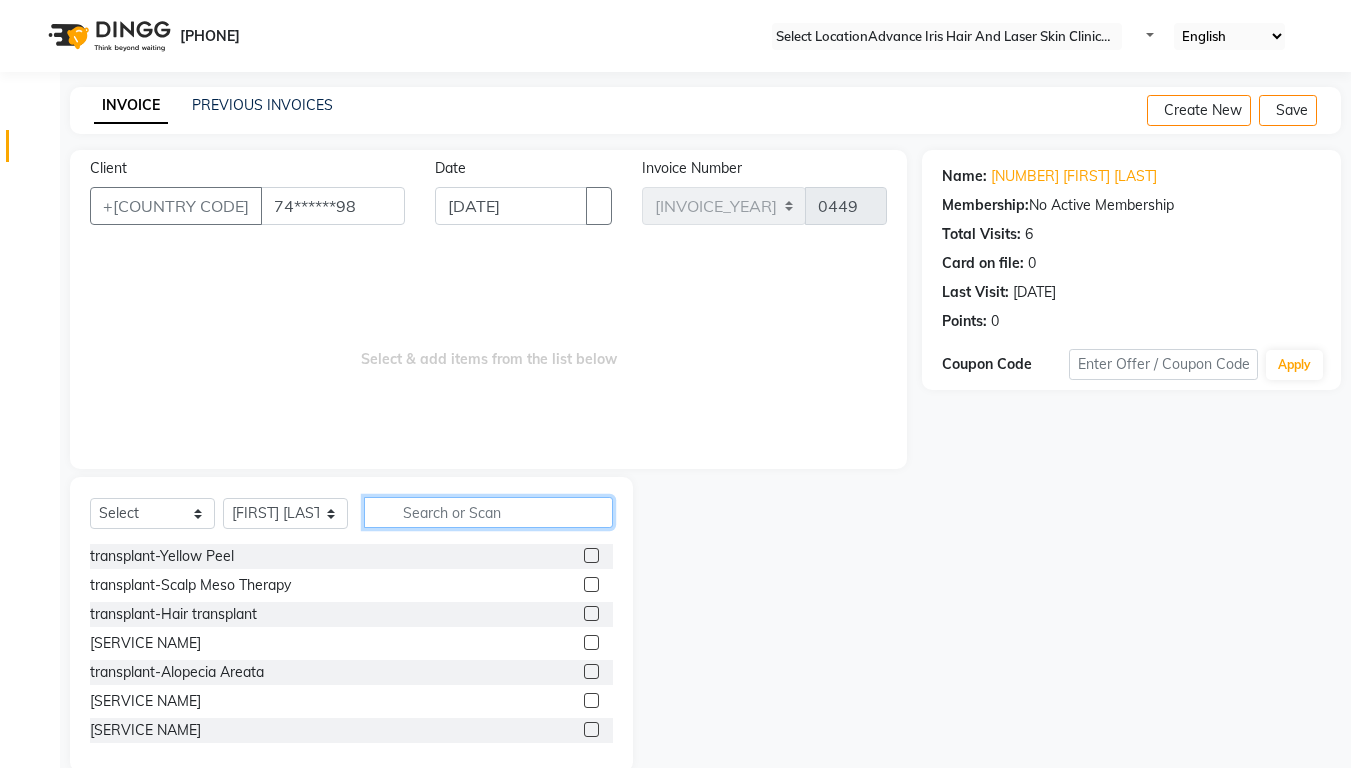 click at bounding box center [488, 512] 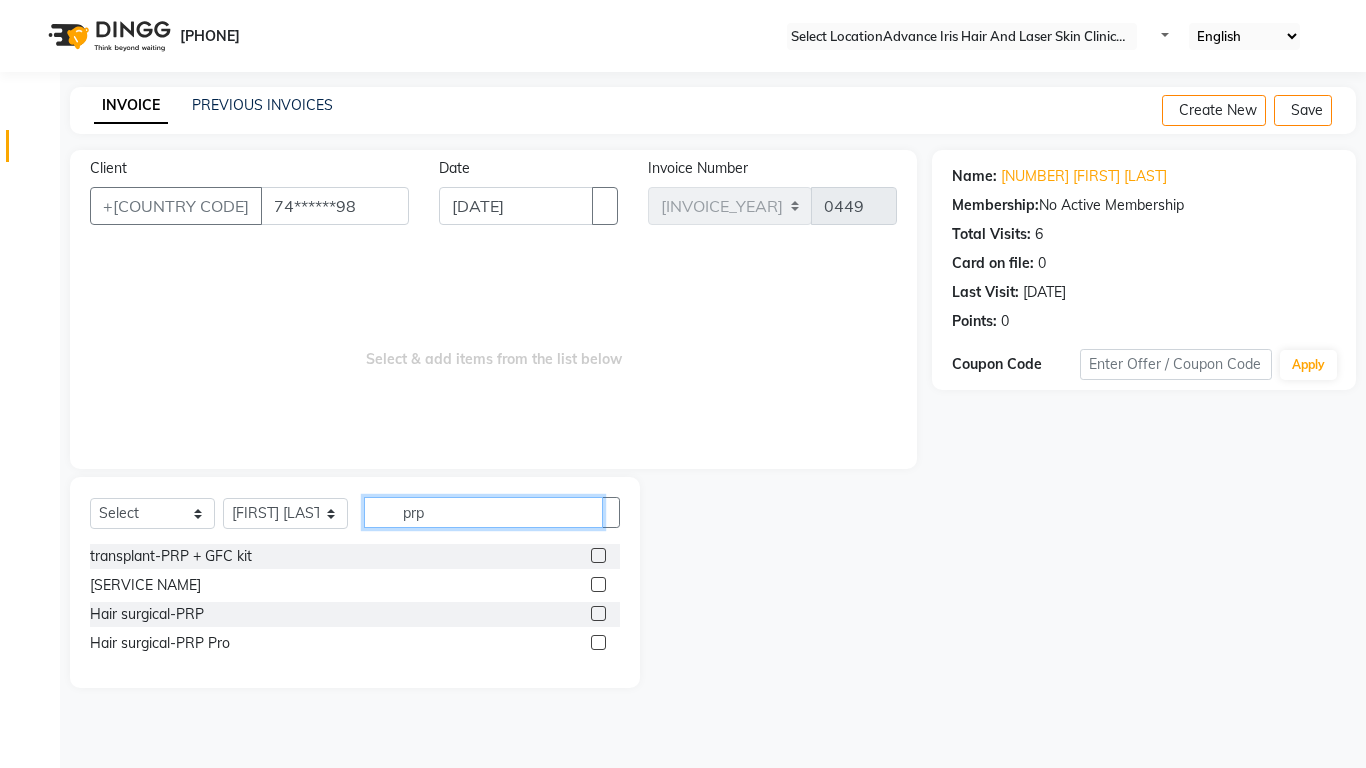 type on "prp" 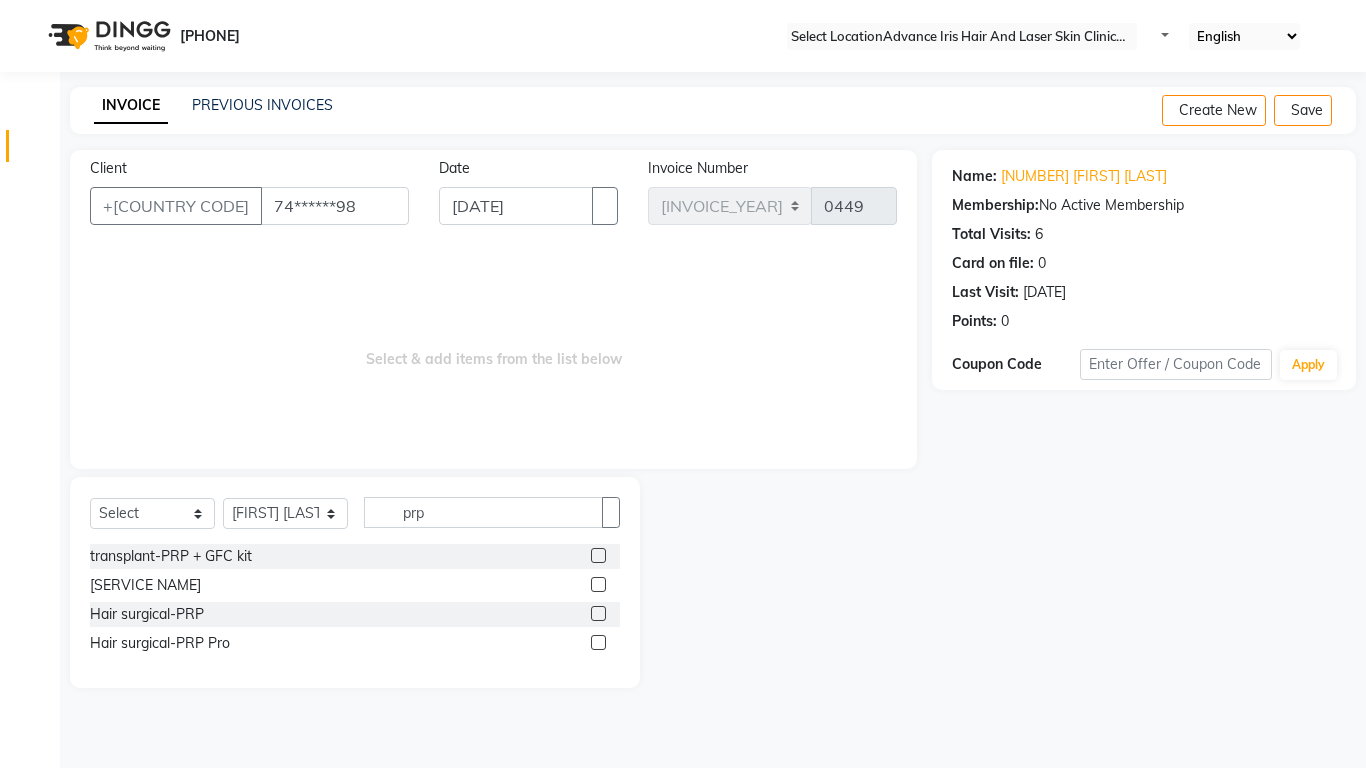 click at bounding box center [605, 556] 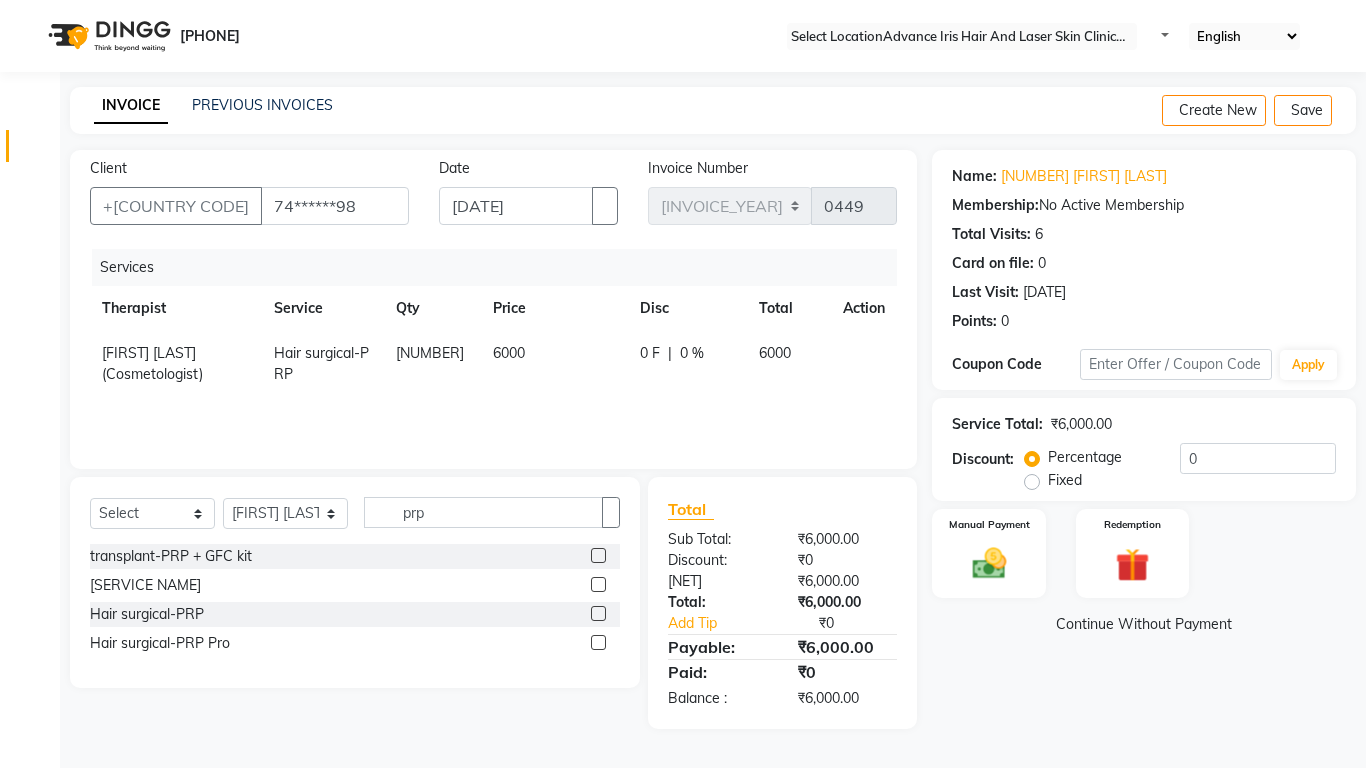 click on "6000" at bounding box center [152, 363] 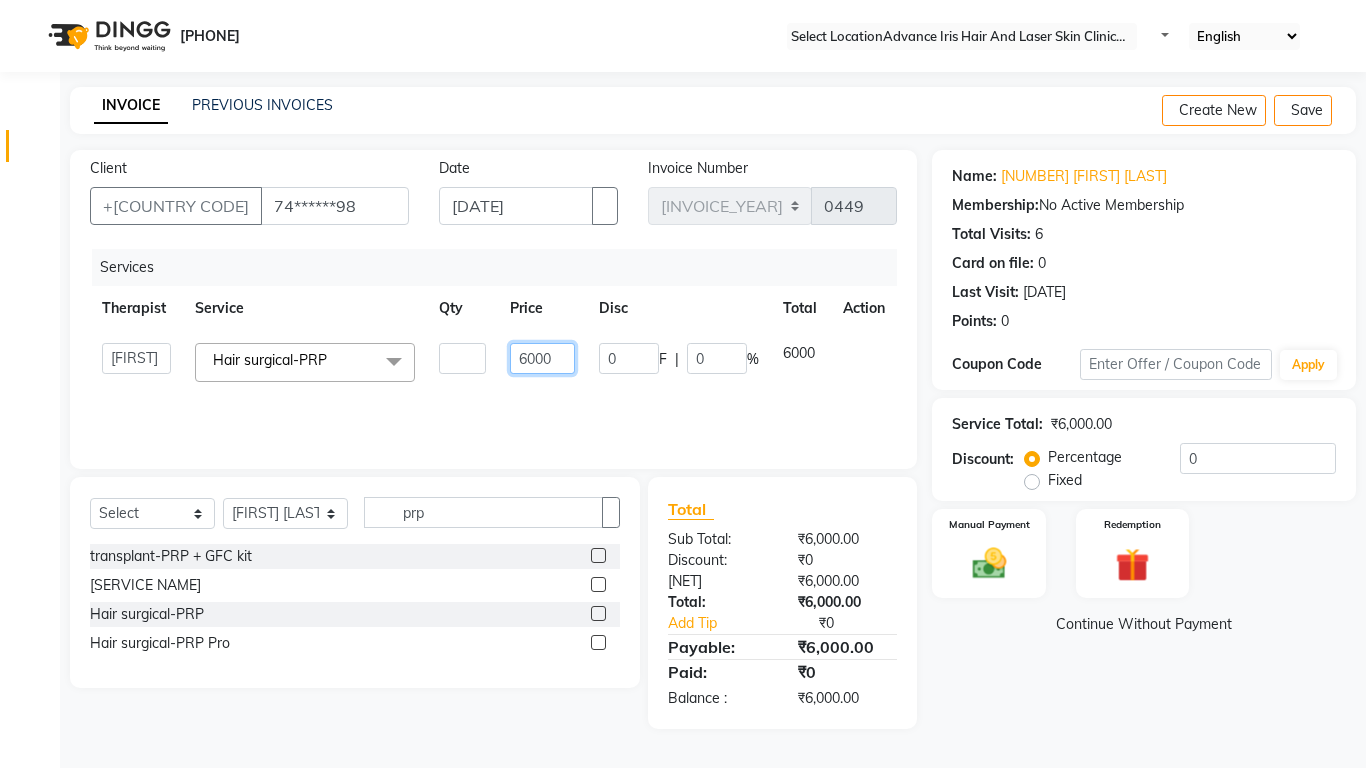 click on "6000" at bounding box center [462, 358] 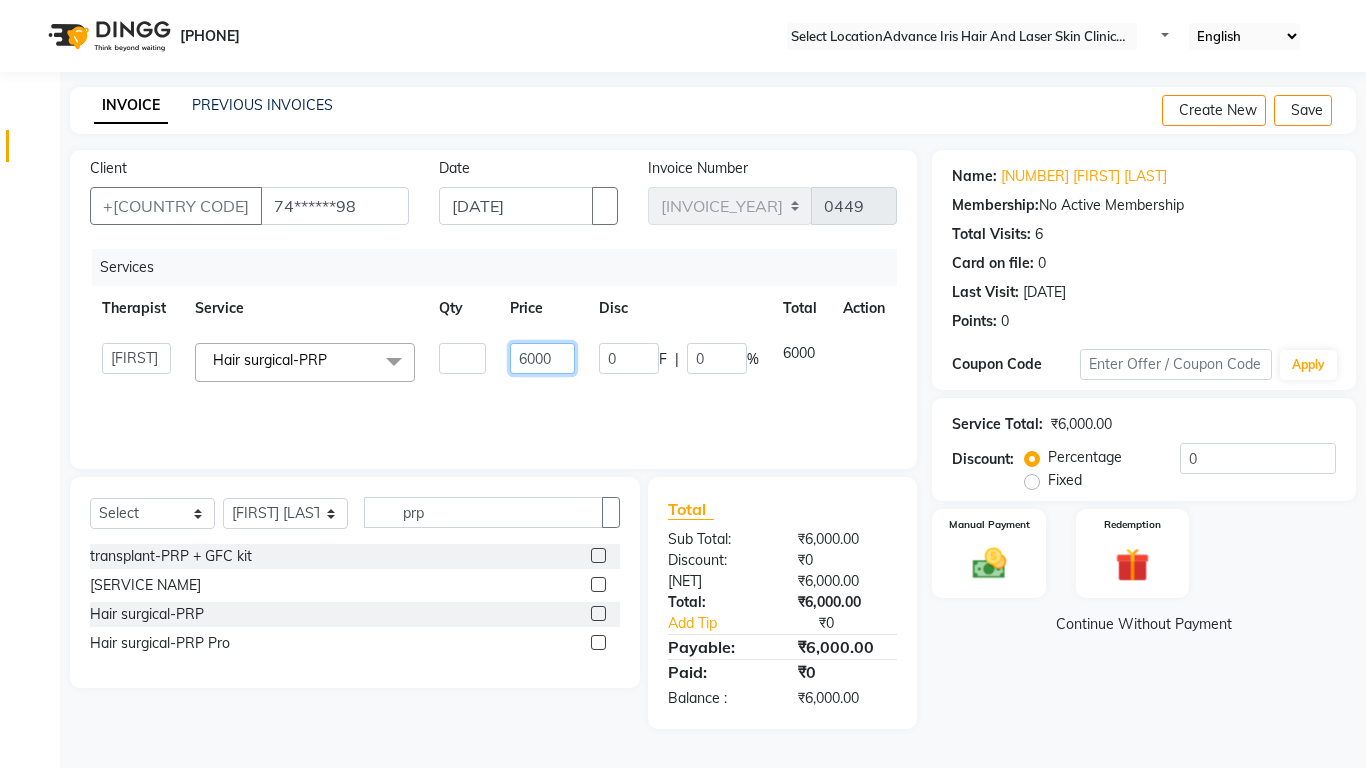 click on "[NUMBER]" at bounding box center (462, 358) 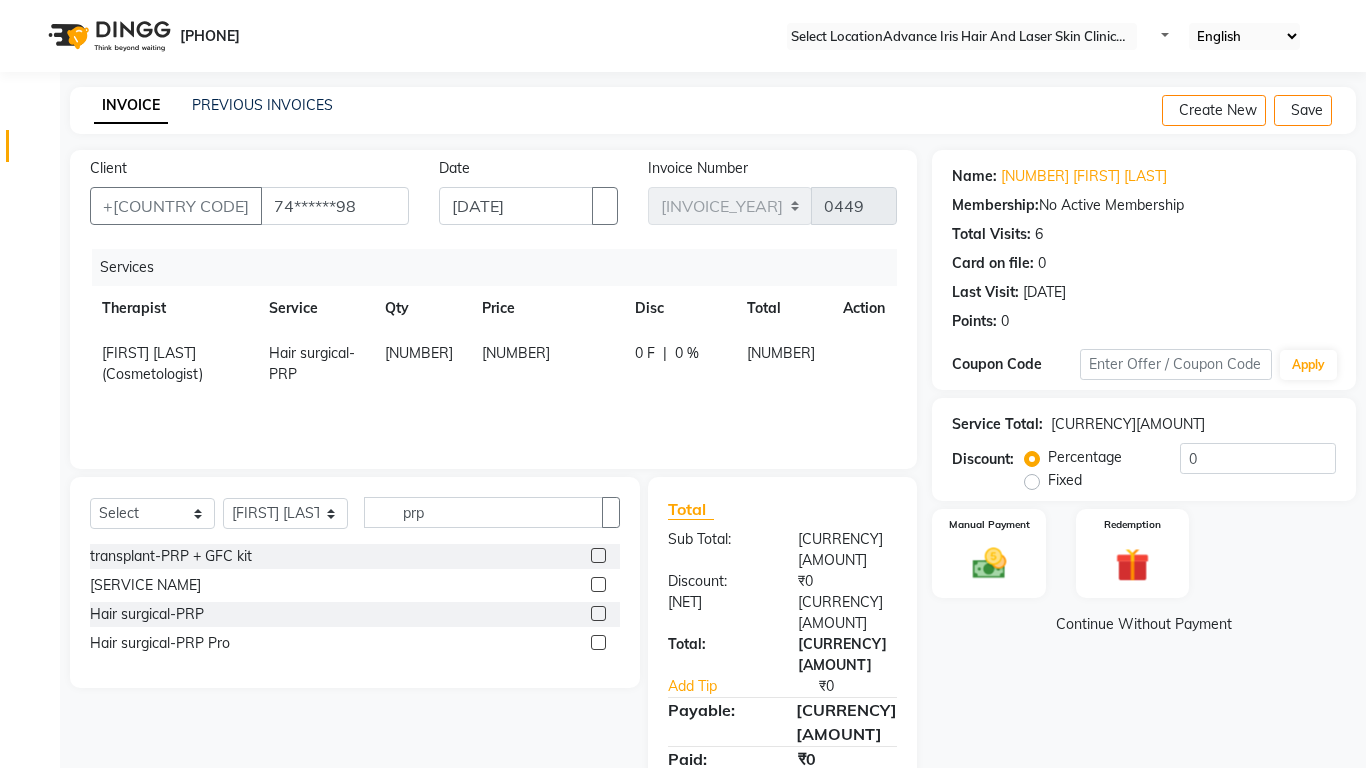 click on "[NUMBER]" at bounding box center [546, 364] 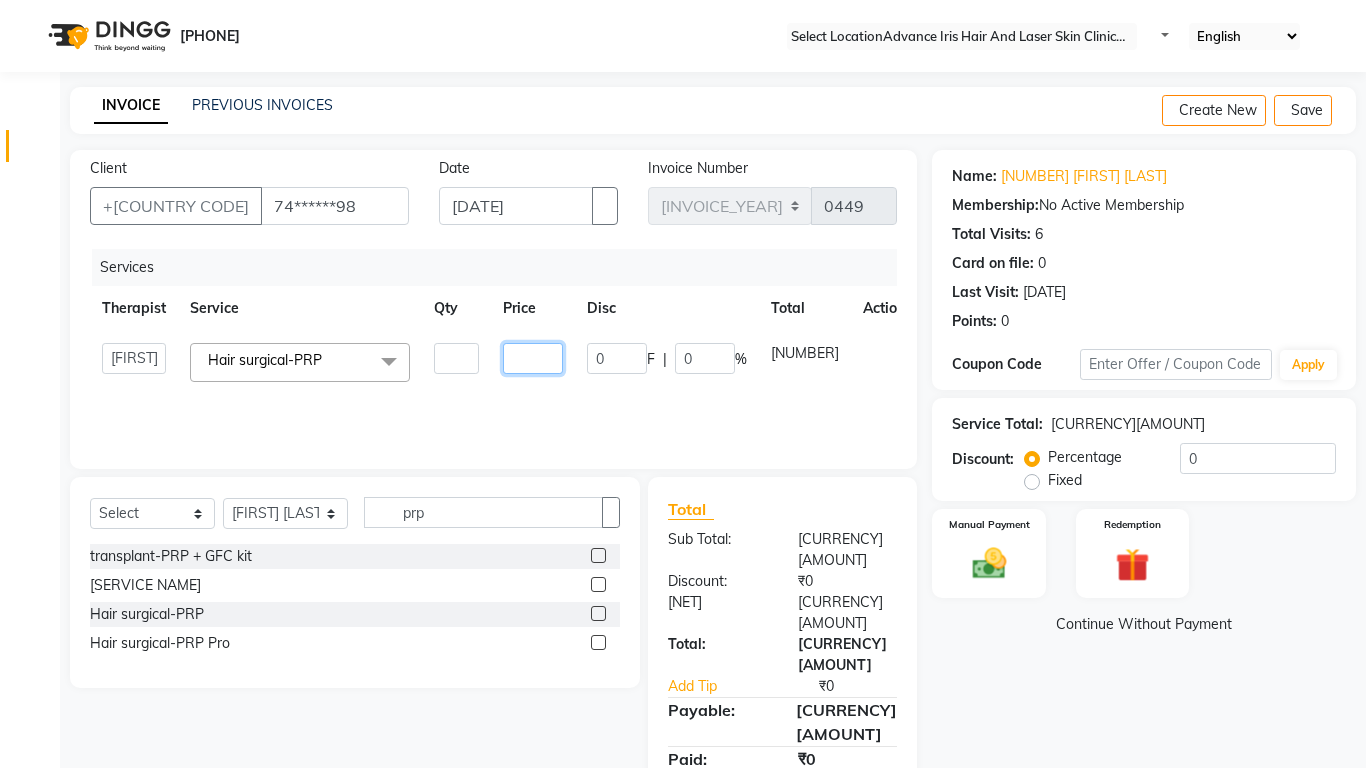 click on "[NUMBER]" at bounding box center (456, 358) 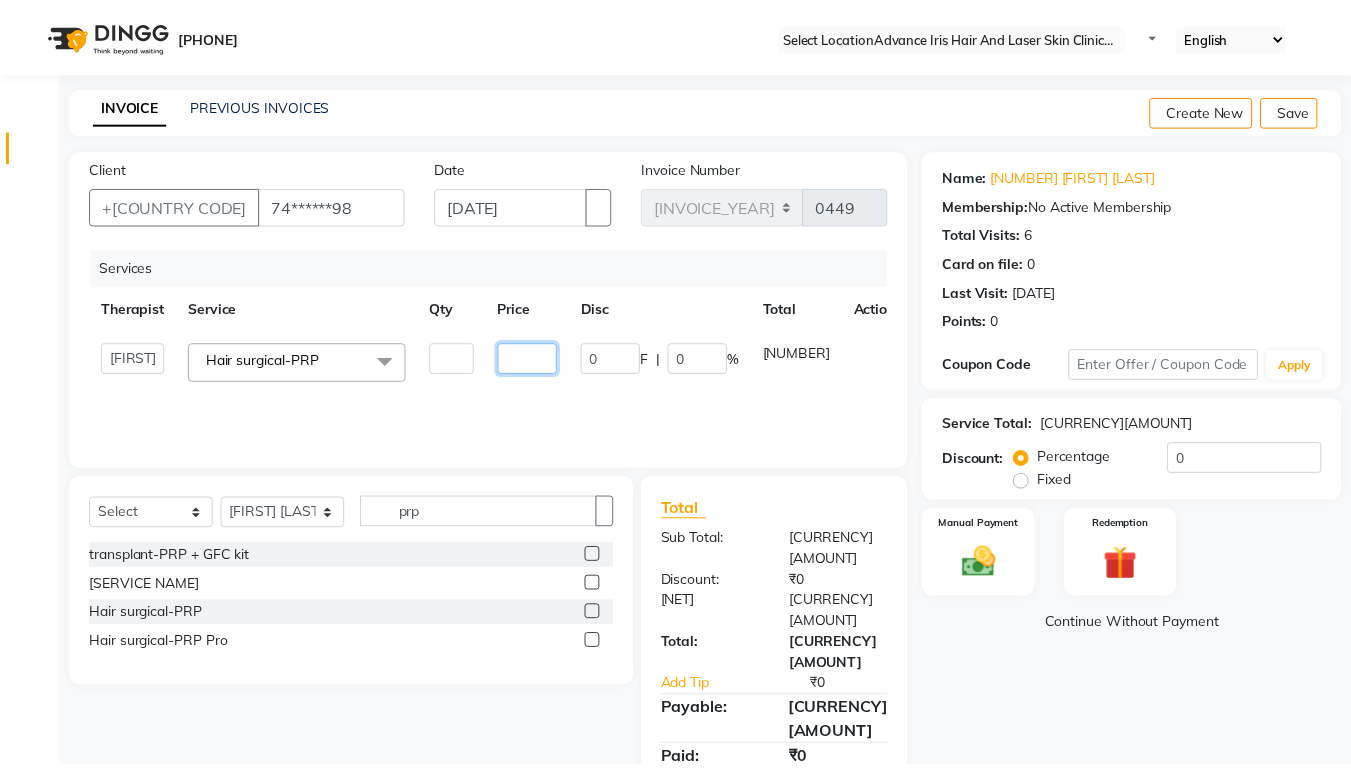 scroll, scrollTop: 0, scrollLeft: 0, axis: both 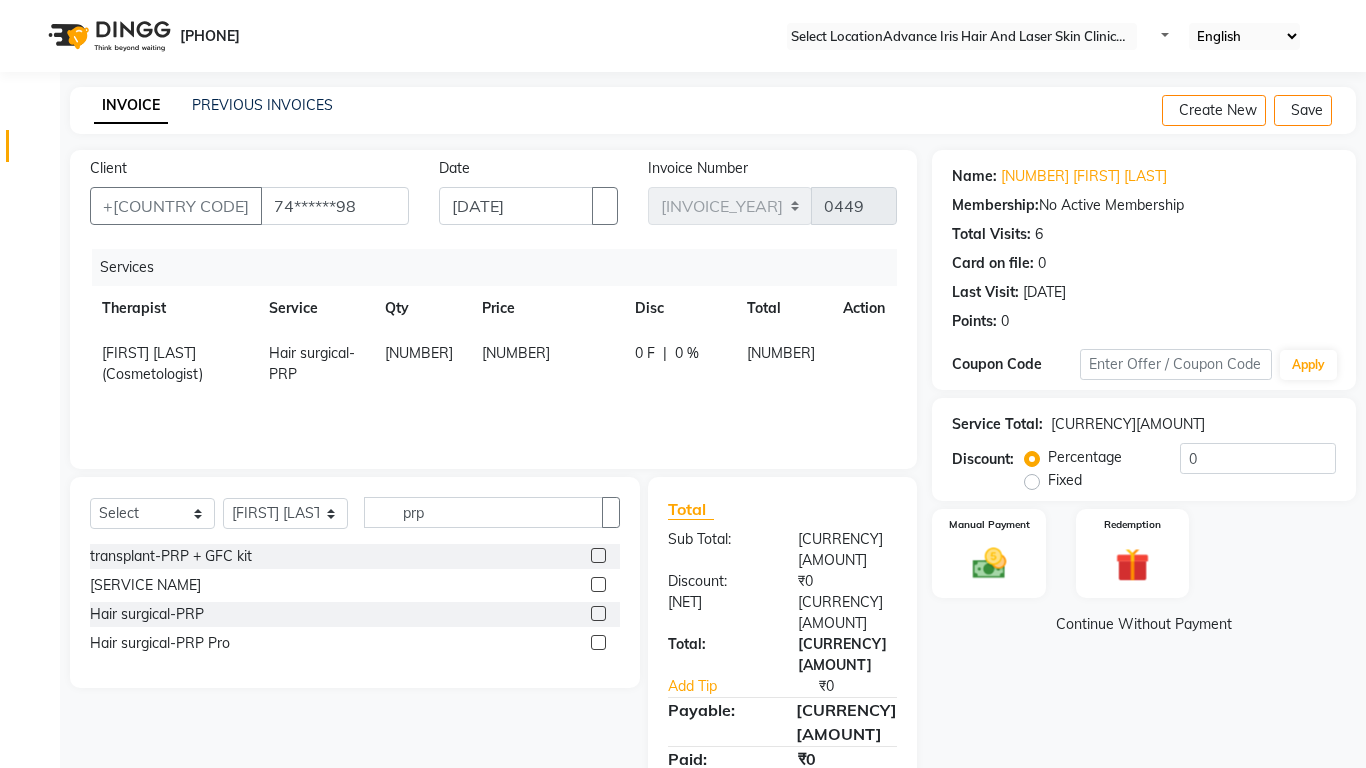 click on "[NUMBER]" at bounding box center [546, 364] 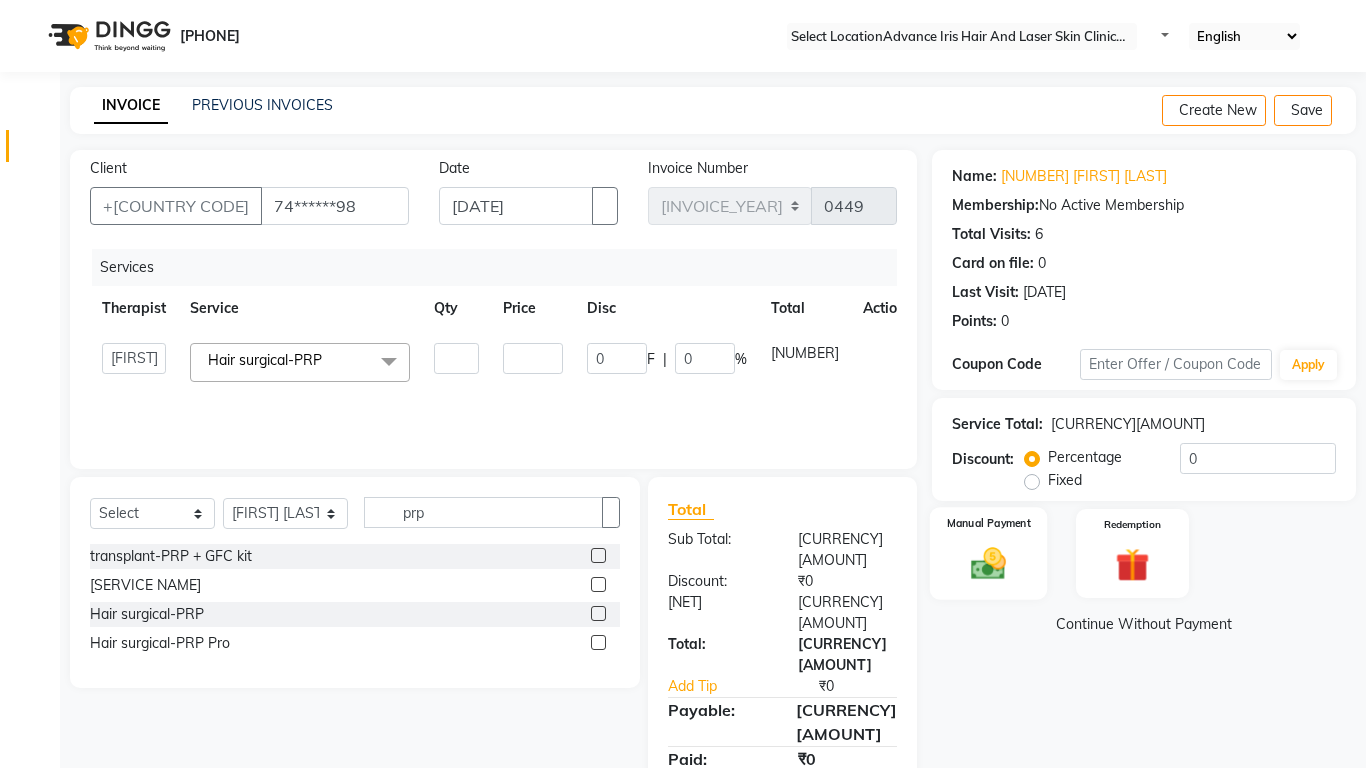 click at bounding box center [988, 563] 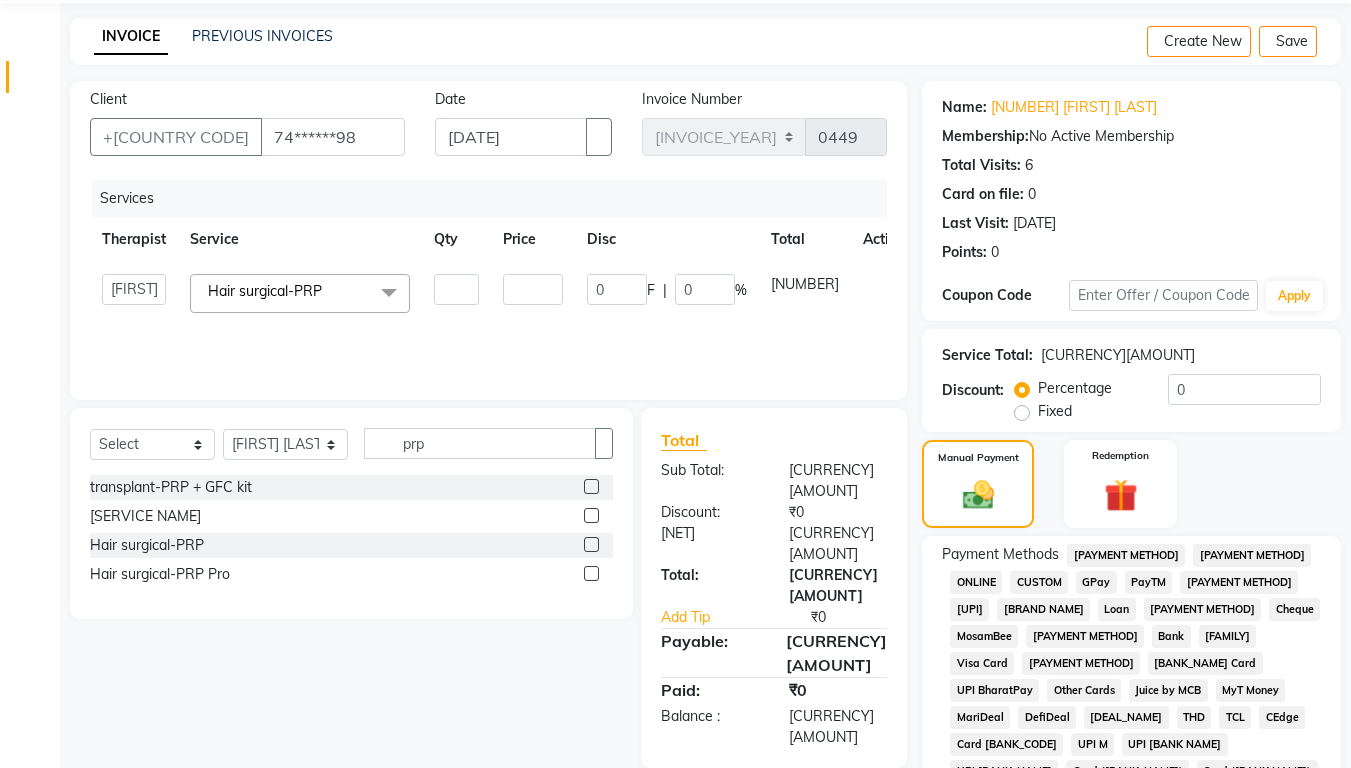 scroll, scrollTop: 200, scrollLeft: 0, axis: vertical 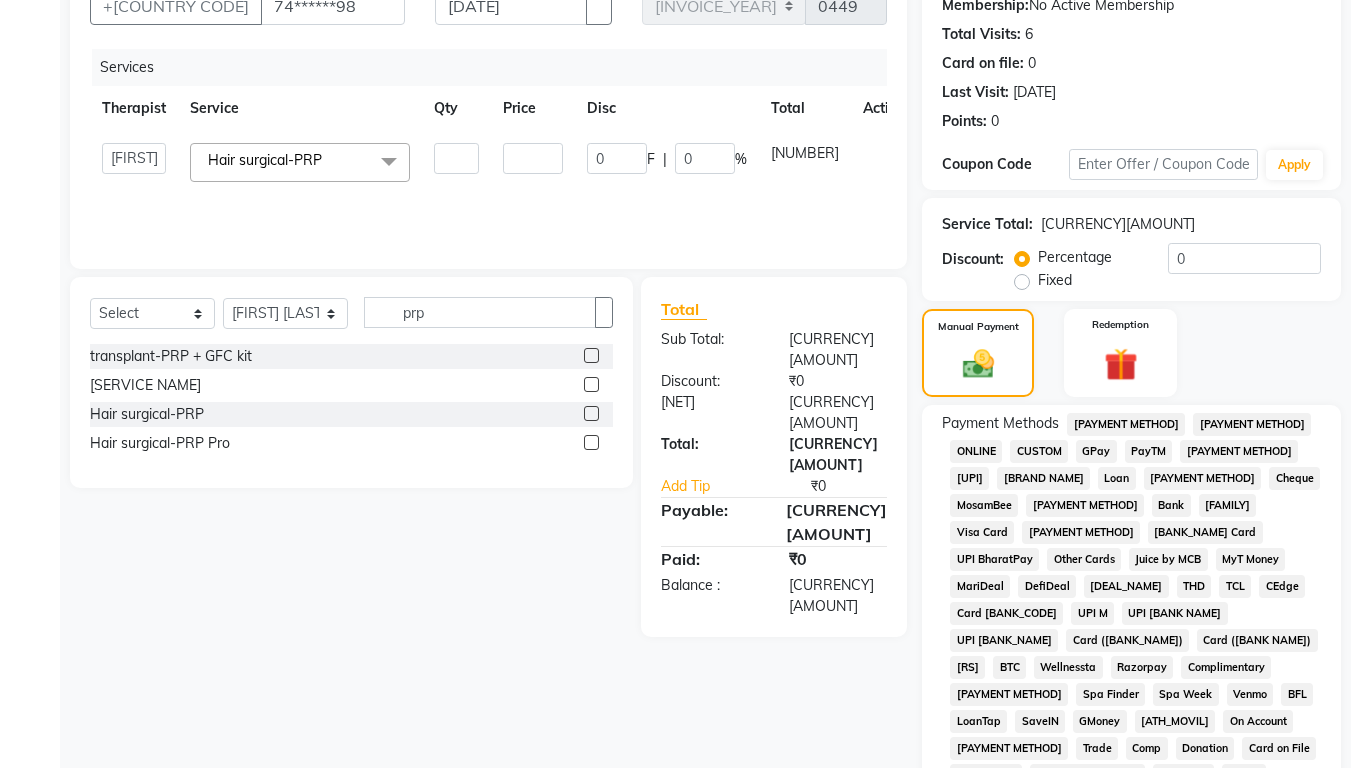 click on "[PAYMENT METHOD]" at bounding box center [1126, 424] 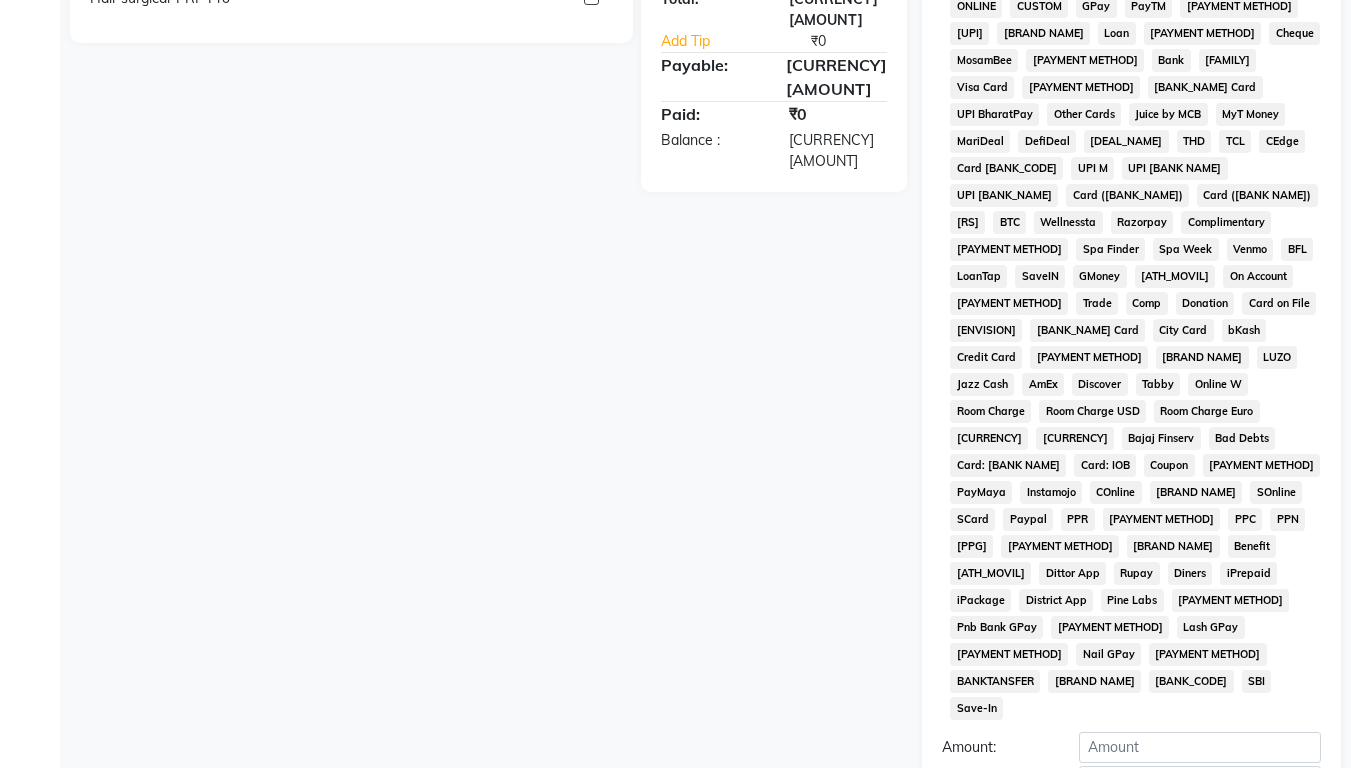 scroll, scrollTop: 658, scrollLeft: 0, axis: vertical 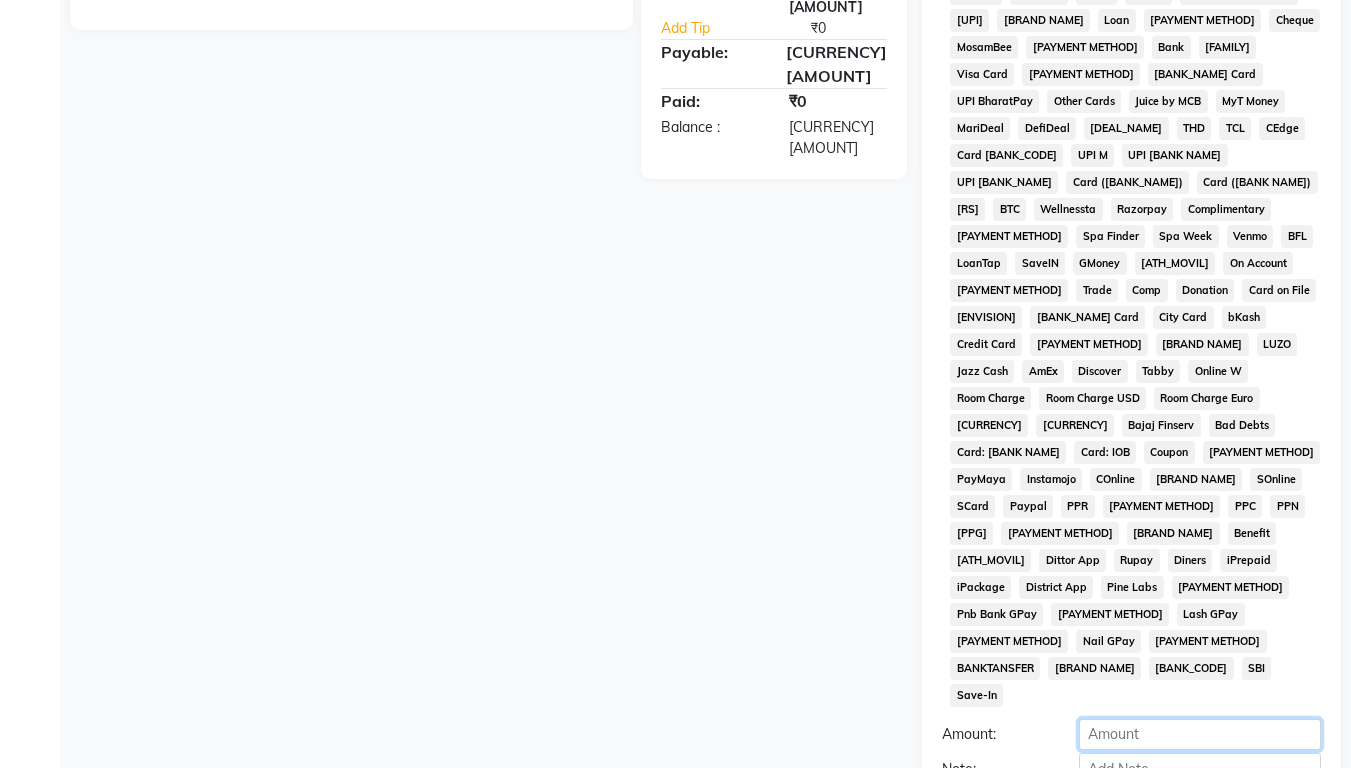 click on "[NUMBER]" at bounding box center [1200, 734] 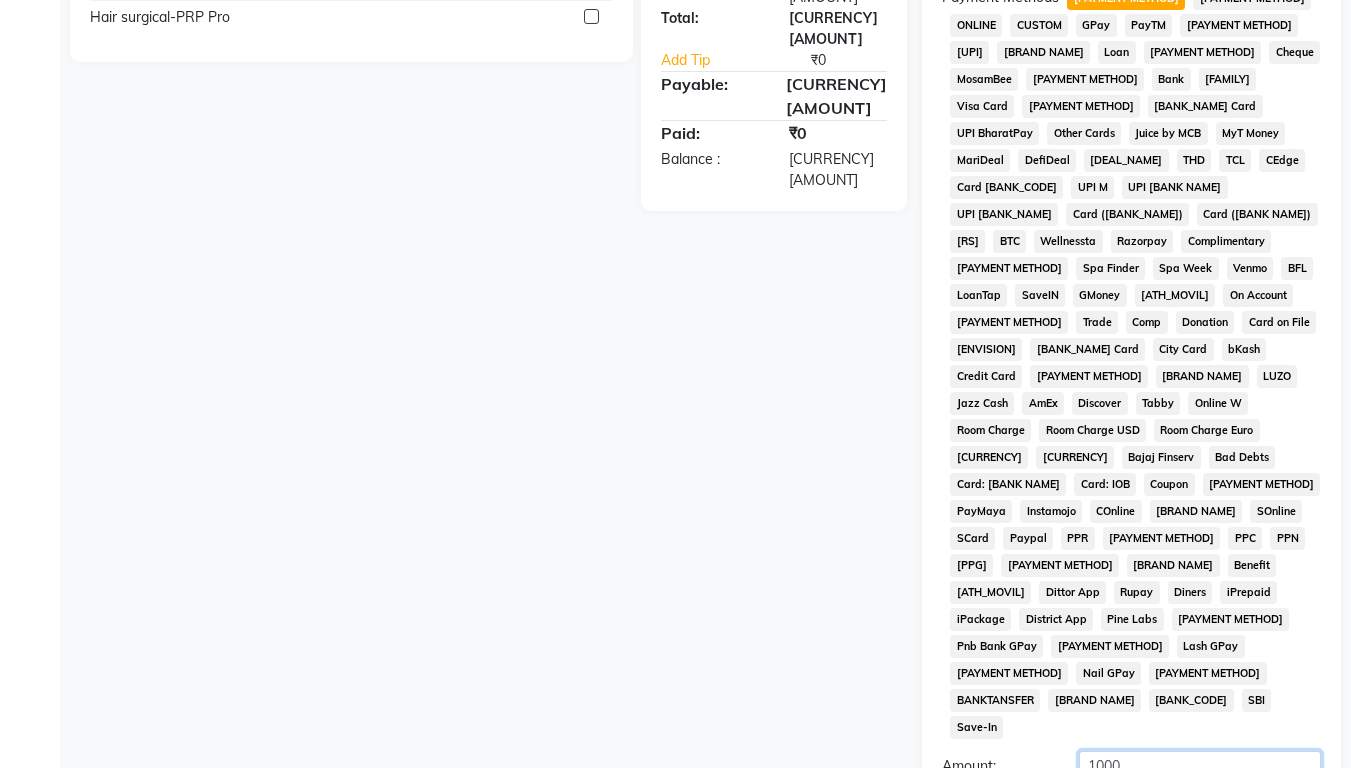 scroll, scrollTop: 658, scrollLeft: 0, axis: vertical 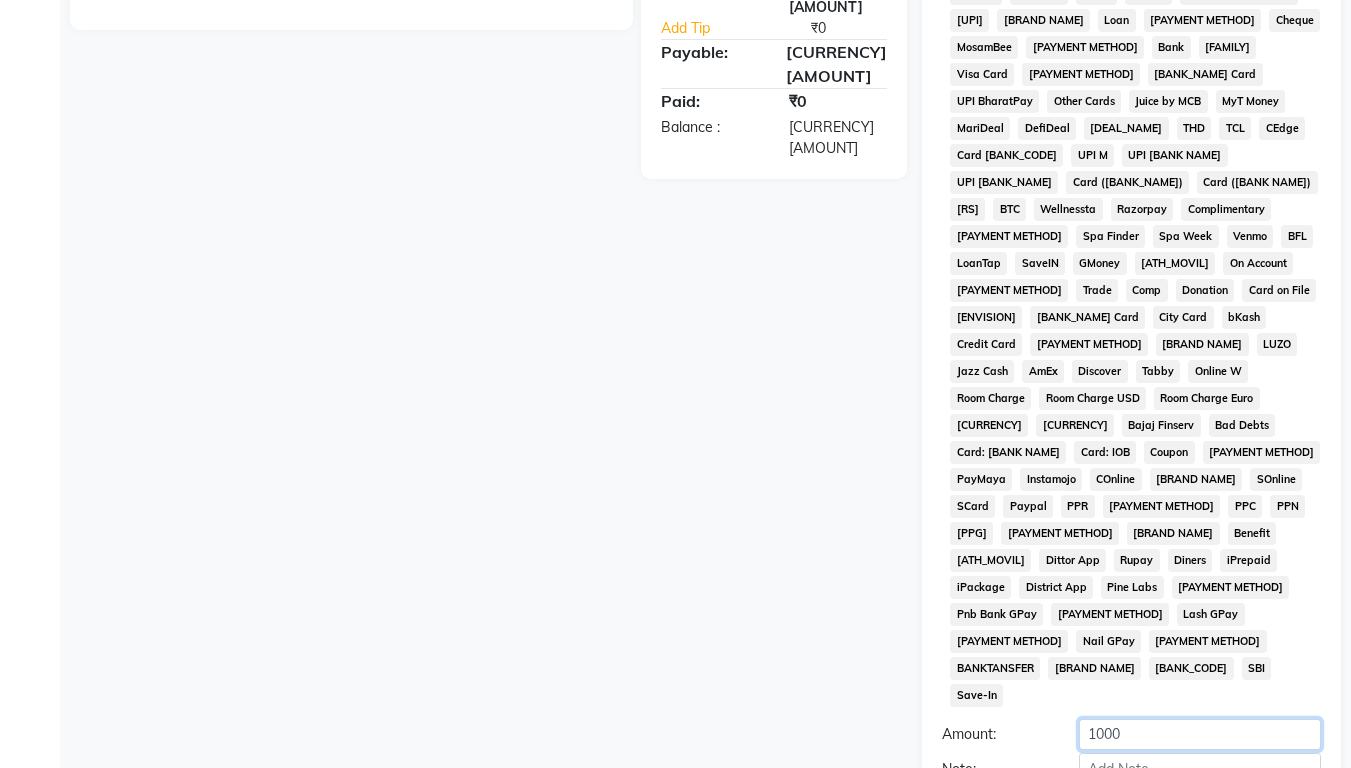 type on "1000" 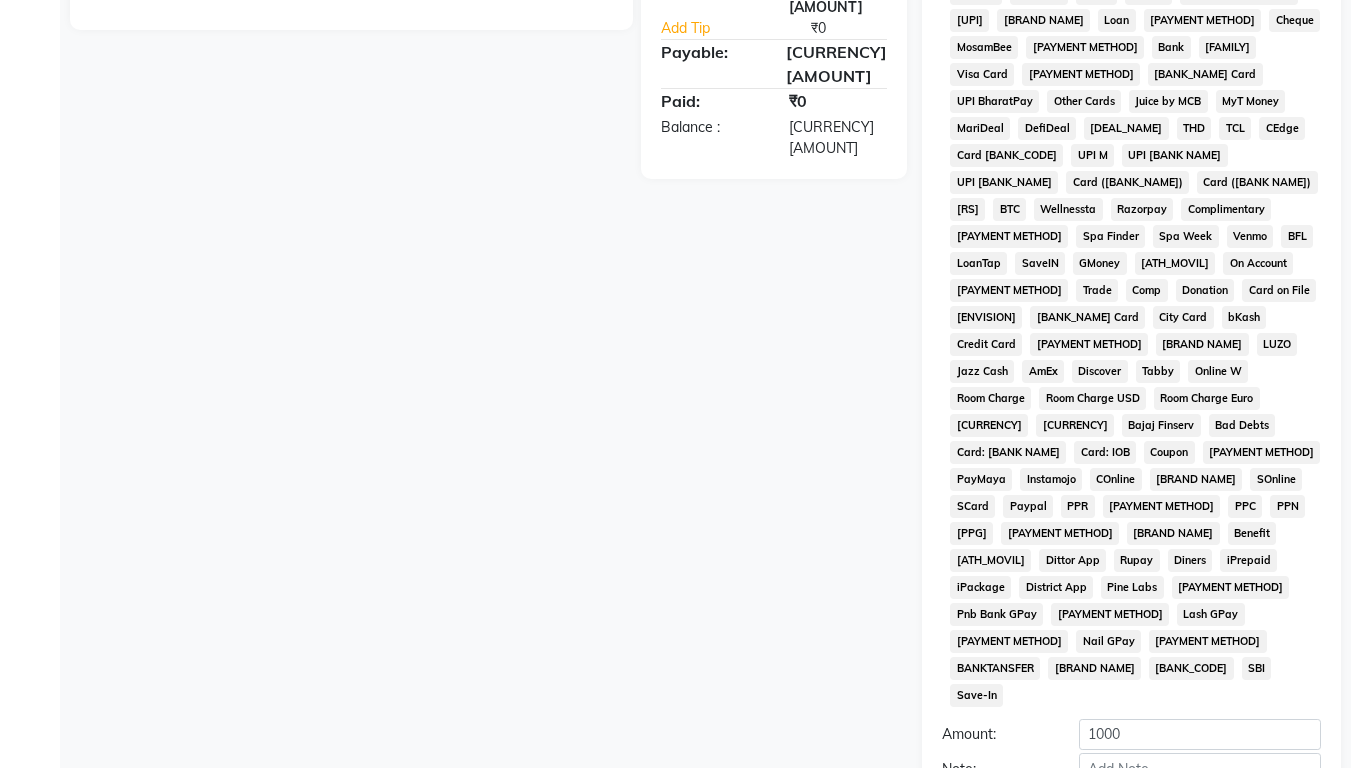 click on "Add Payment" at bounding box center (1200, 803) 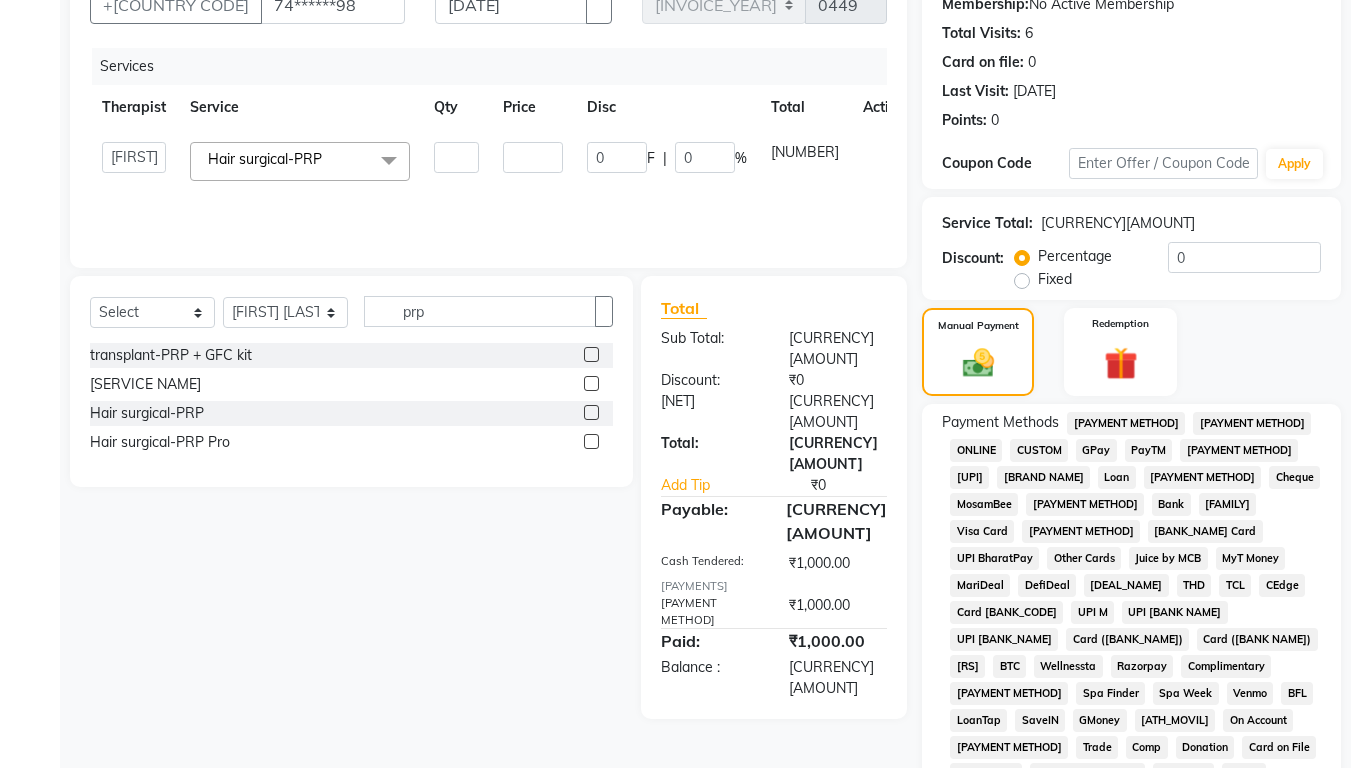 scroll, scrollTop: 58, scrollLeft: 0, axis: vertical 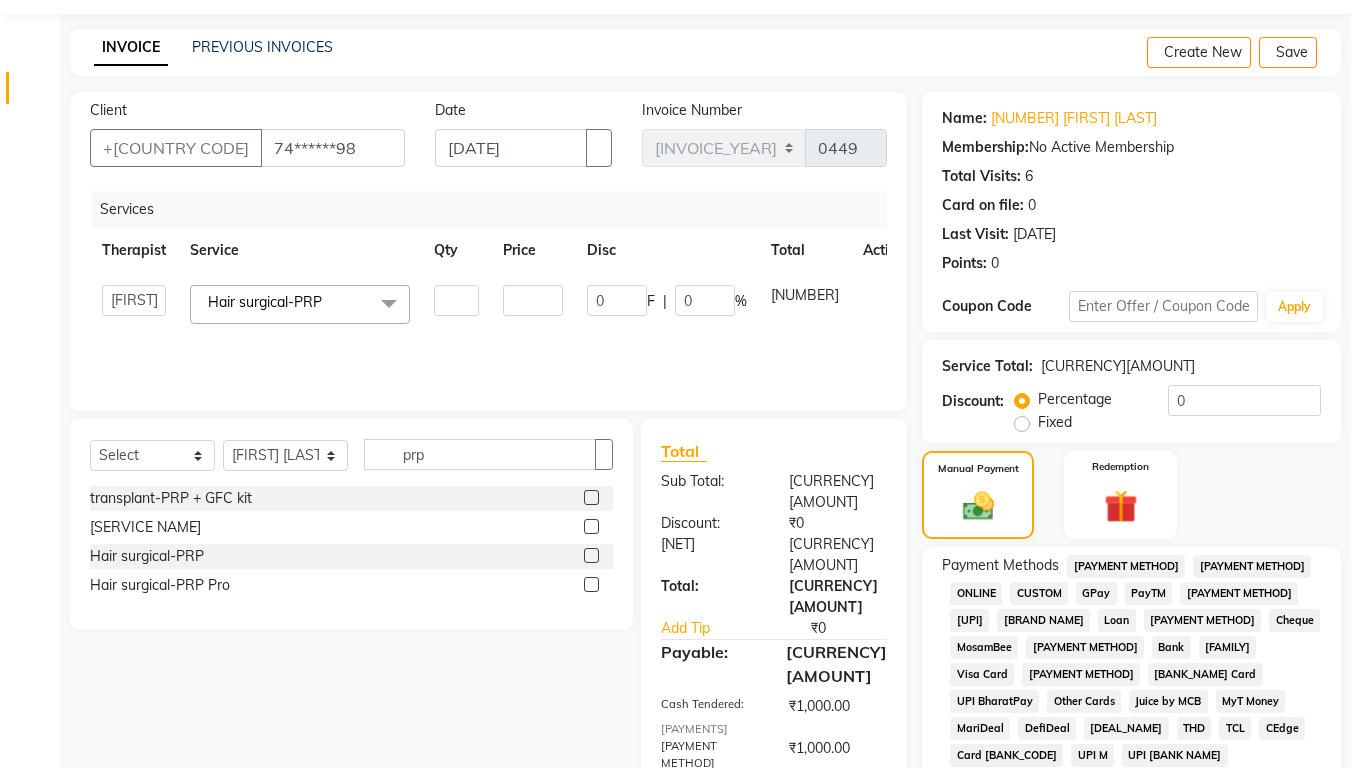 click on "GPay" at bounding box center (1126, 566) 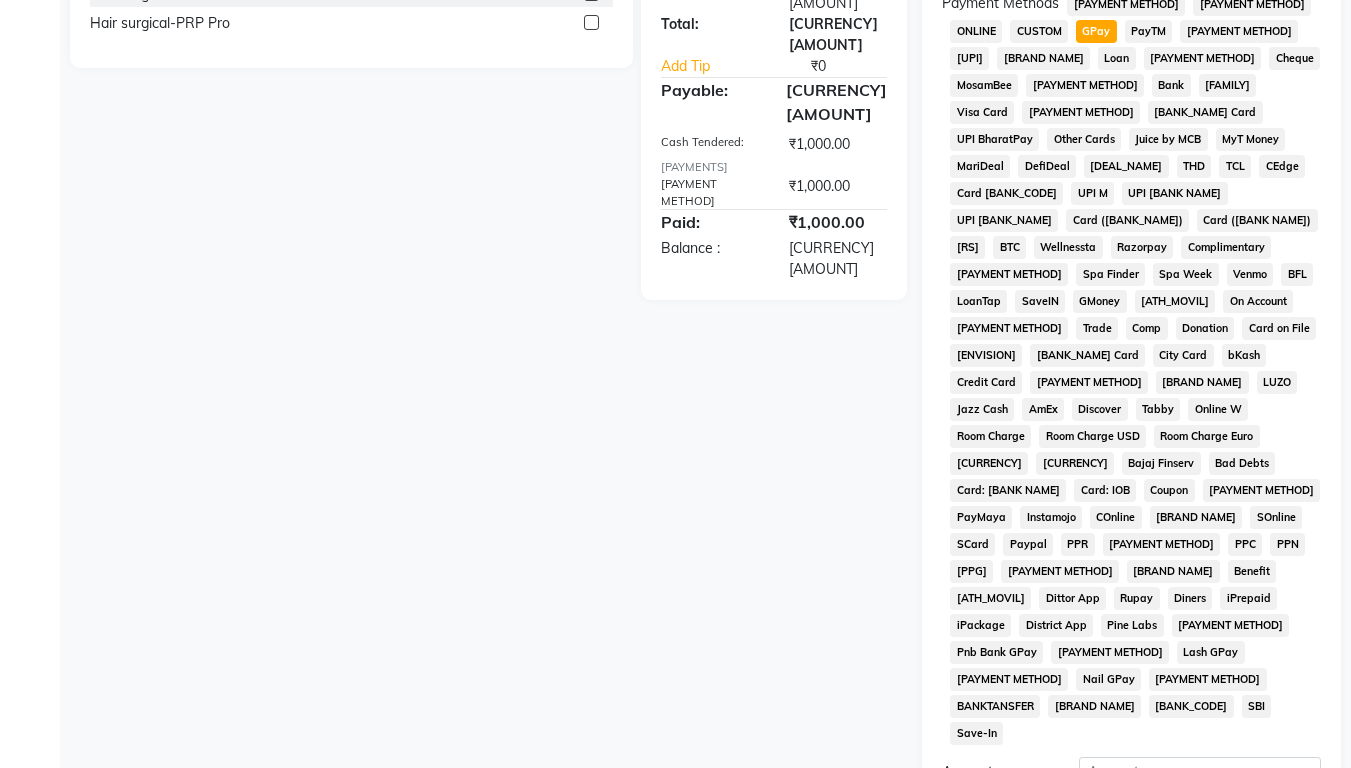 scroll, scrollTop: 758, scrollLeft: 0, axis: vertical 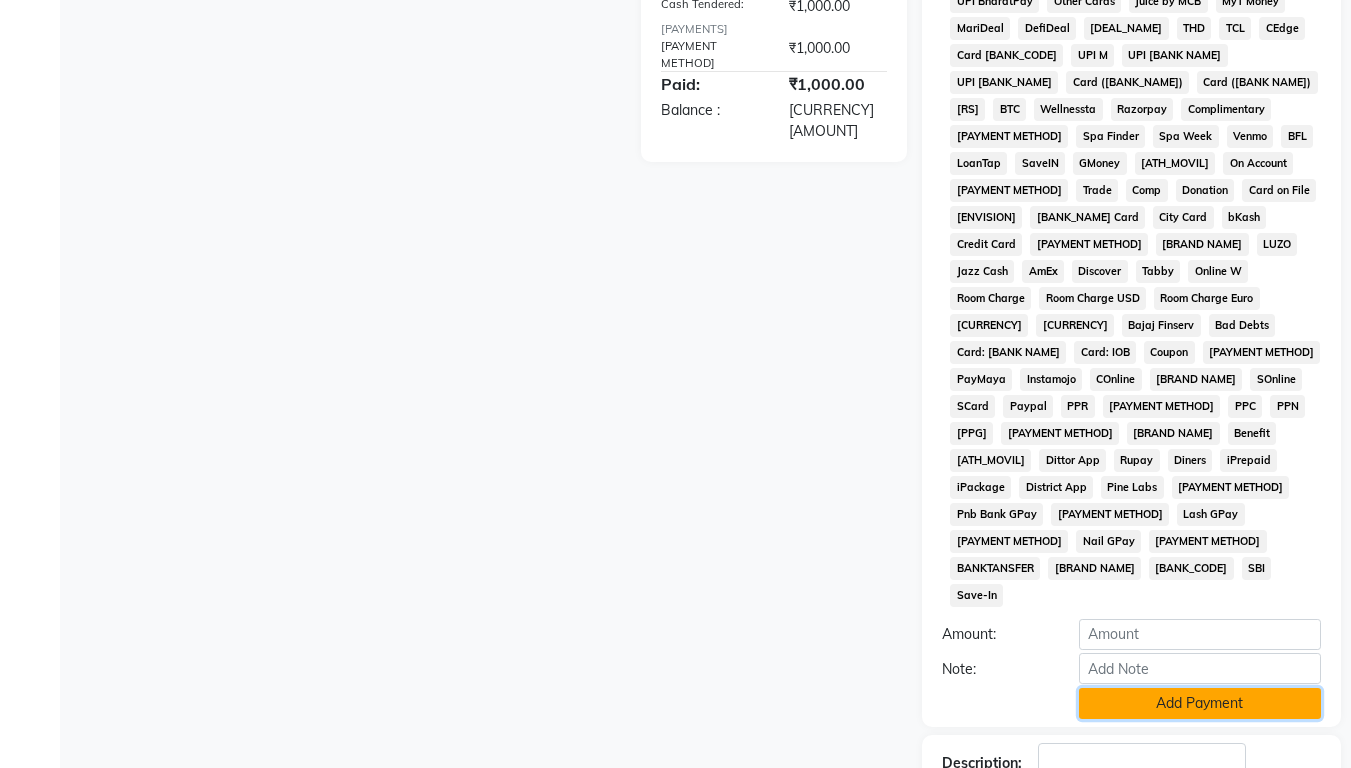 click on "Add Payment" at bounding box center (1200, 703) 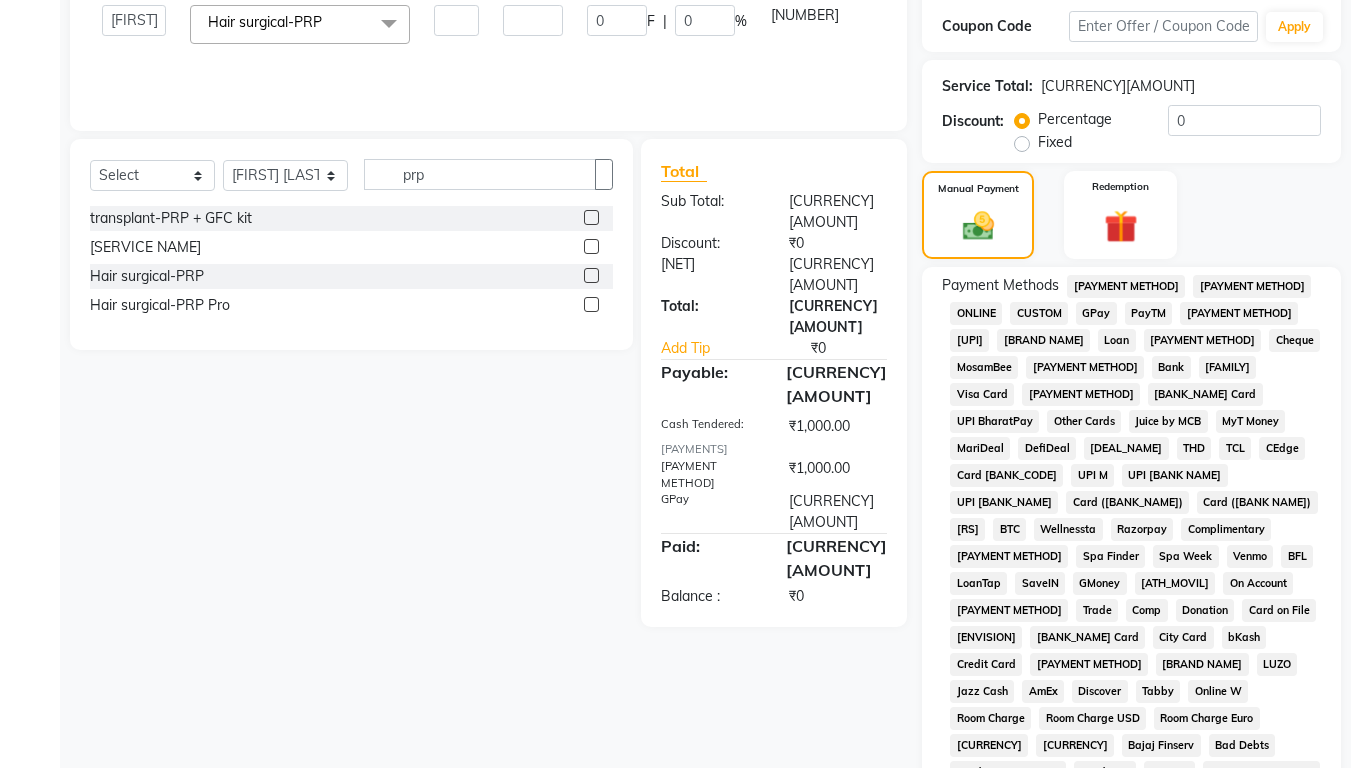 scroll, scrollTop: 665, scrollLeft: 0, axis: vertical 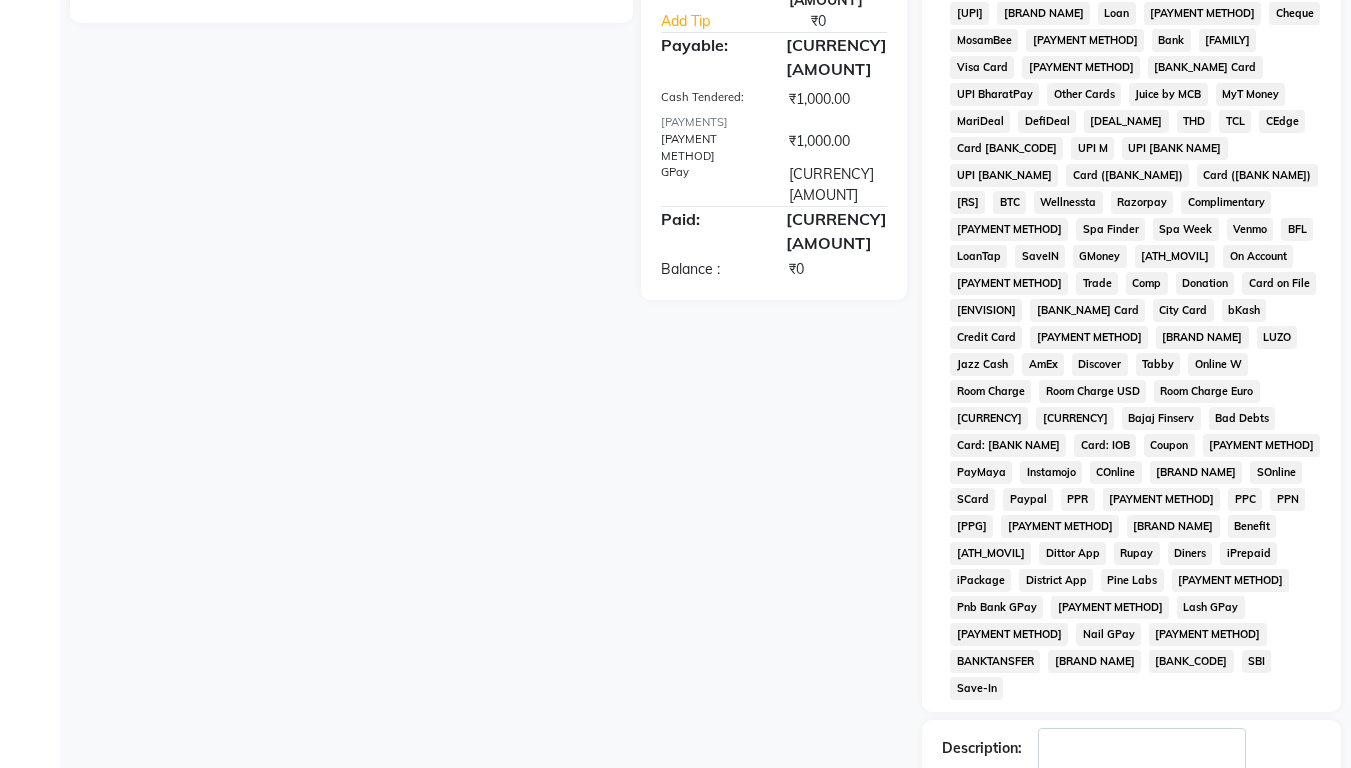 click on "Checkout" at bounding box center (1131, 850) 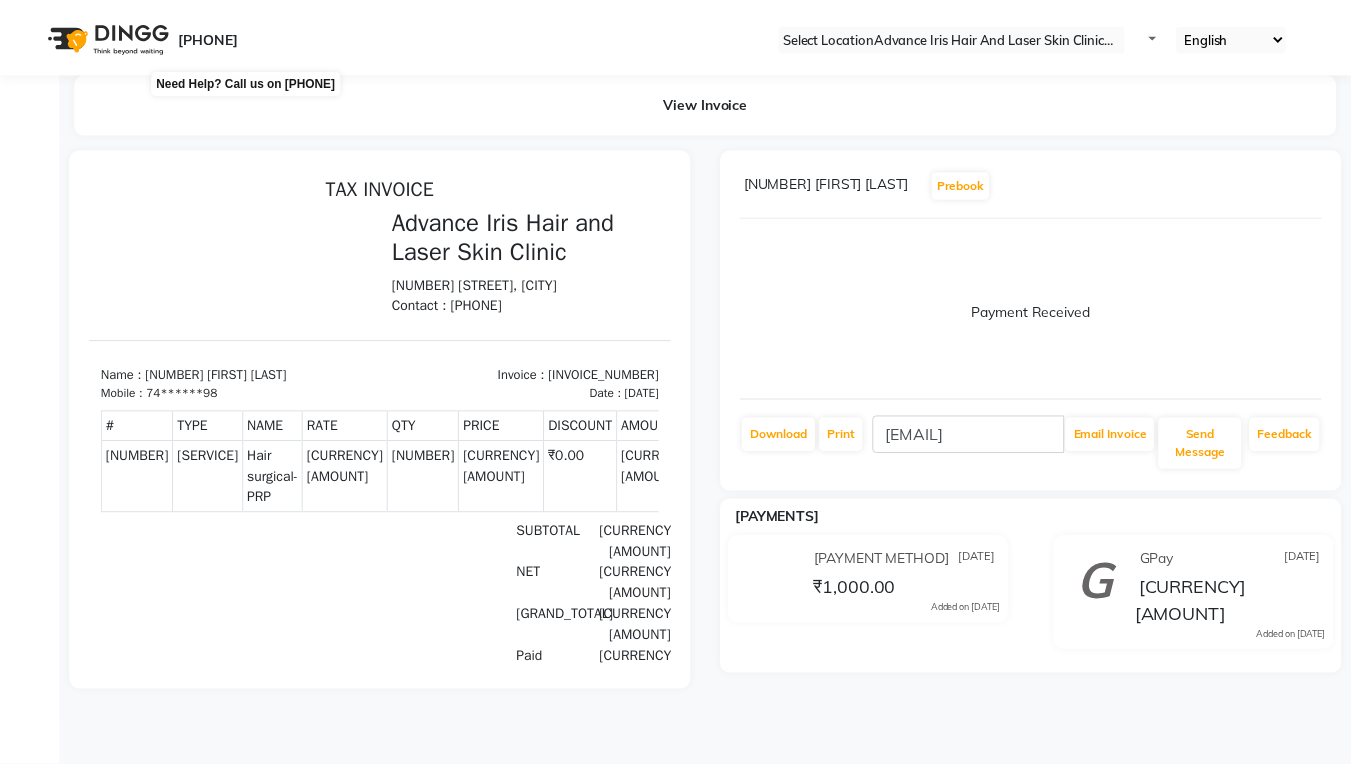scroll, scrollTop: 0, scrollLeft: 0, axis: both 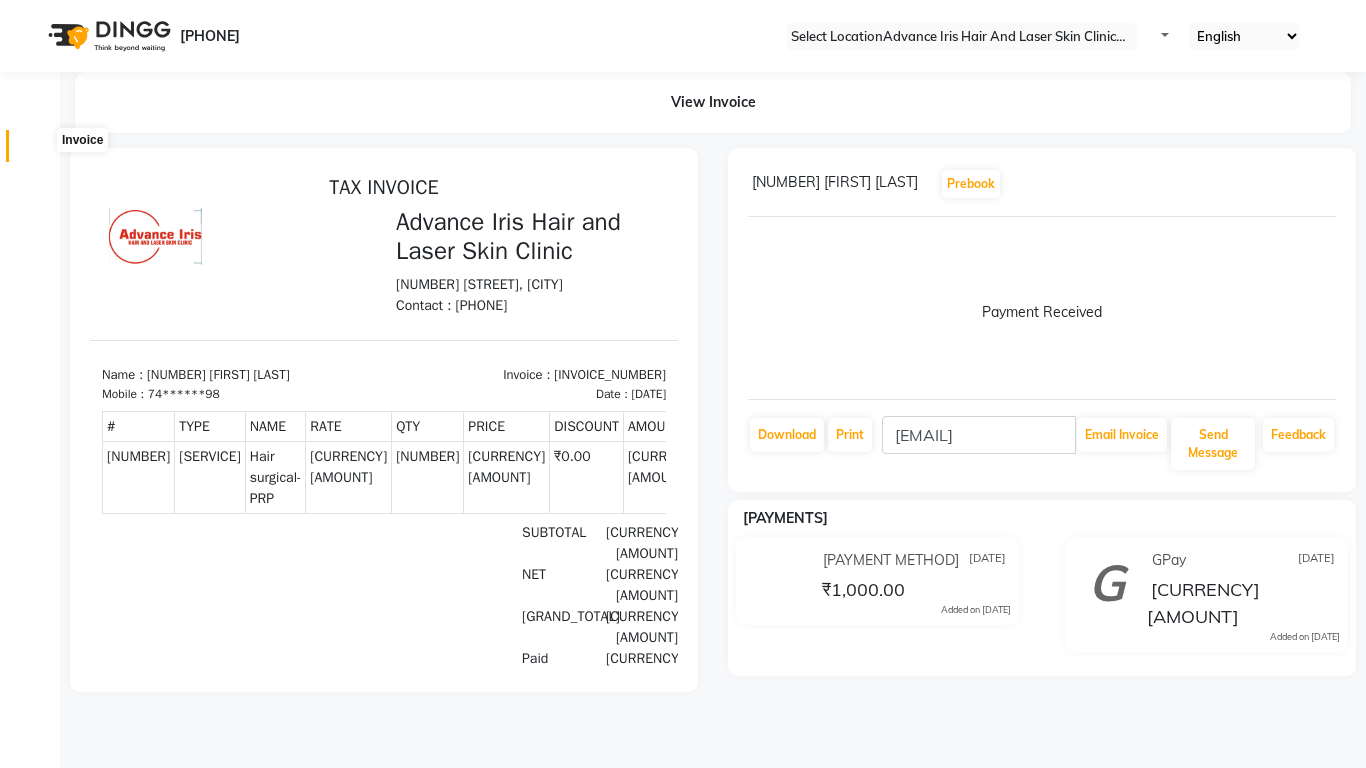 click at bounding box center [37, 151] 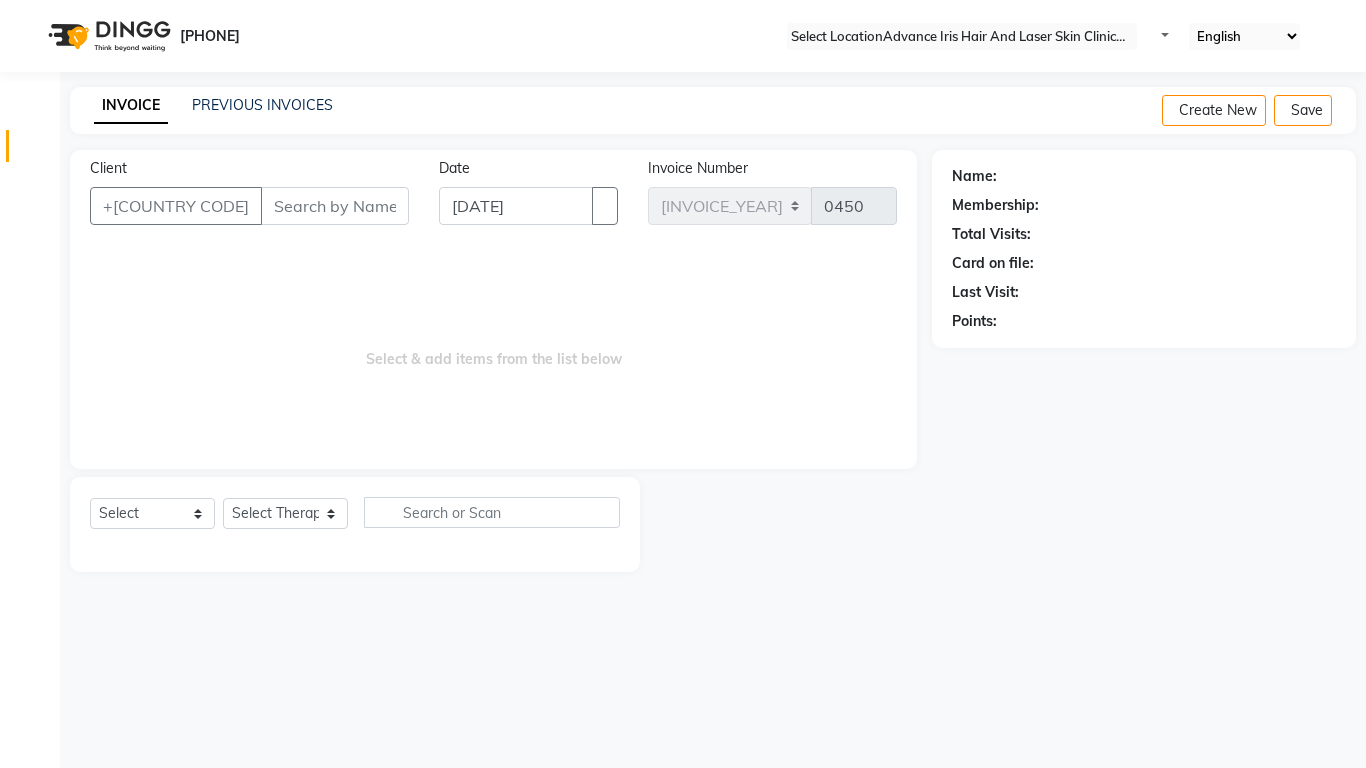 click on "Client" at bounding box center [335, 206] 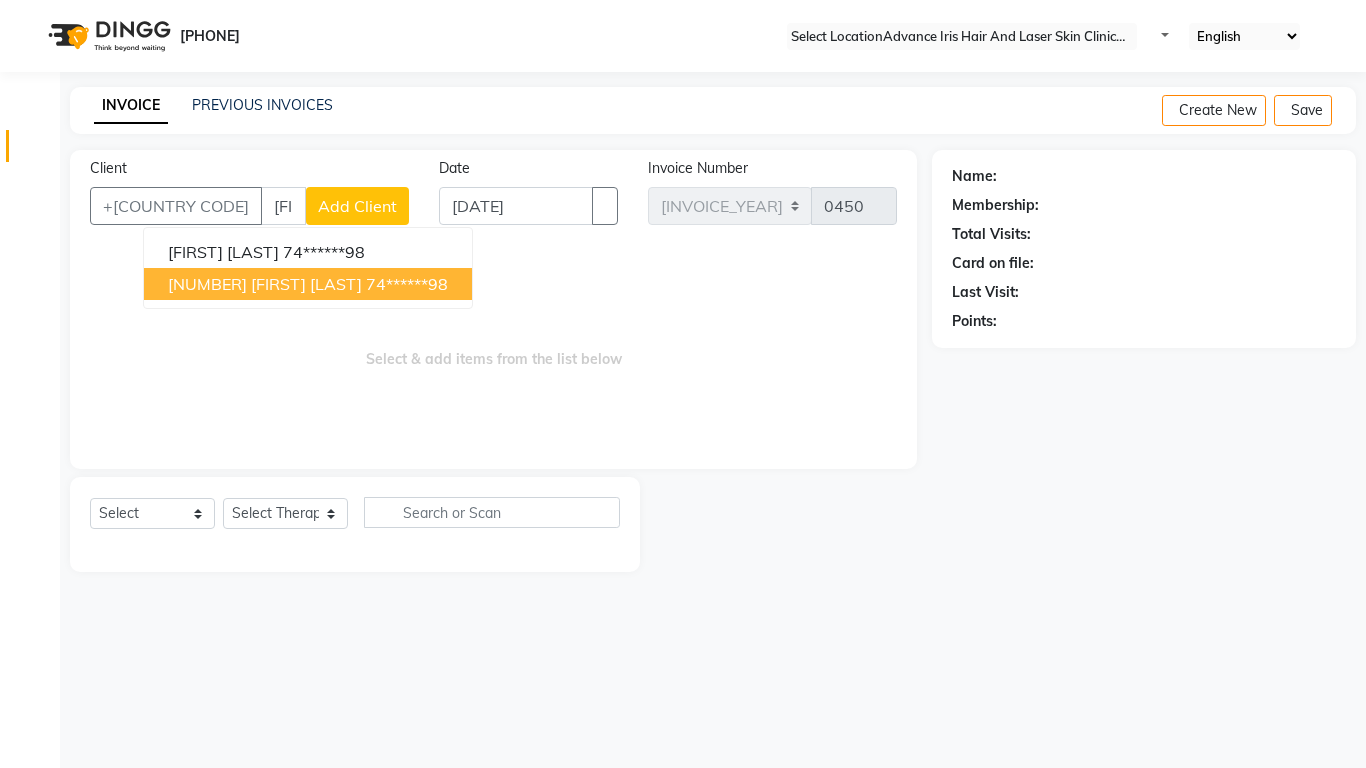 click on "[NUMBER] [FIRST] [LAST]" at bounding box center (265, 284) 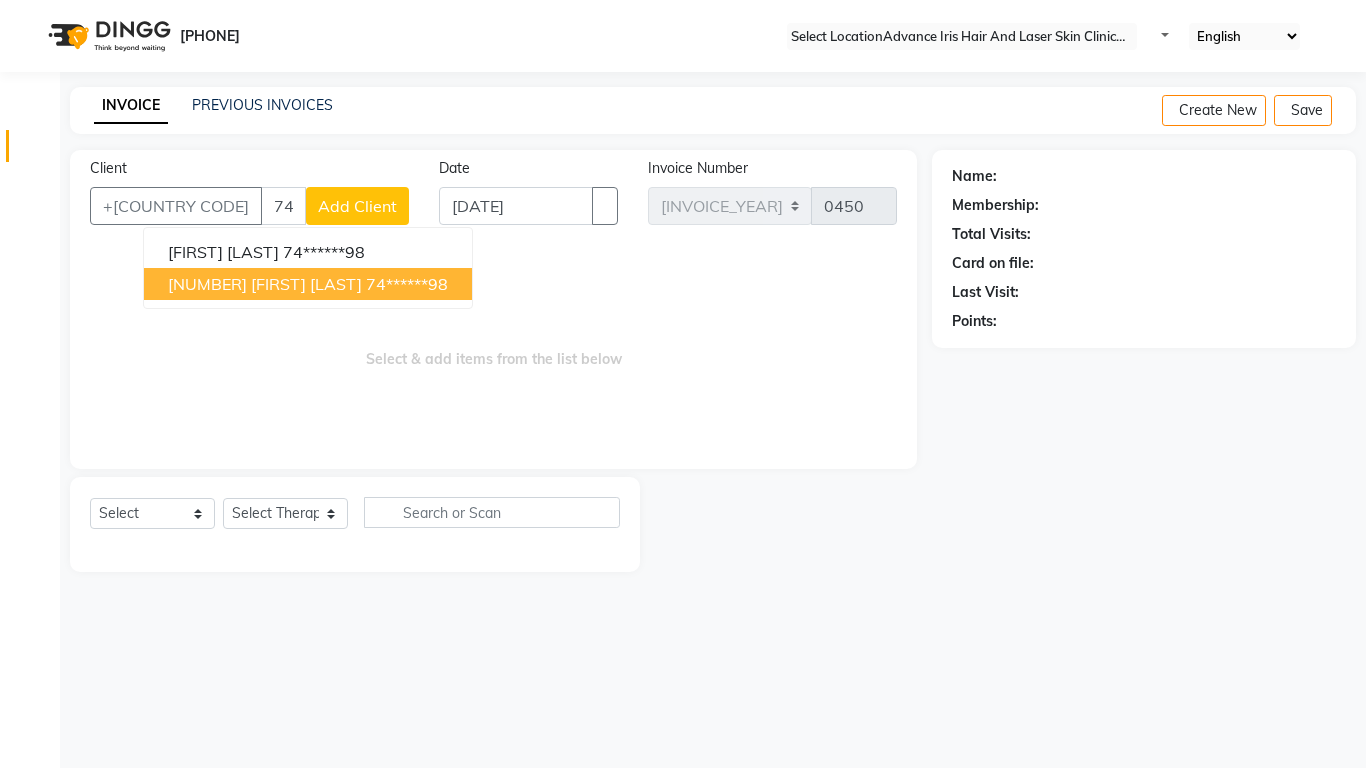 type on "74******98" 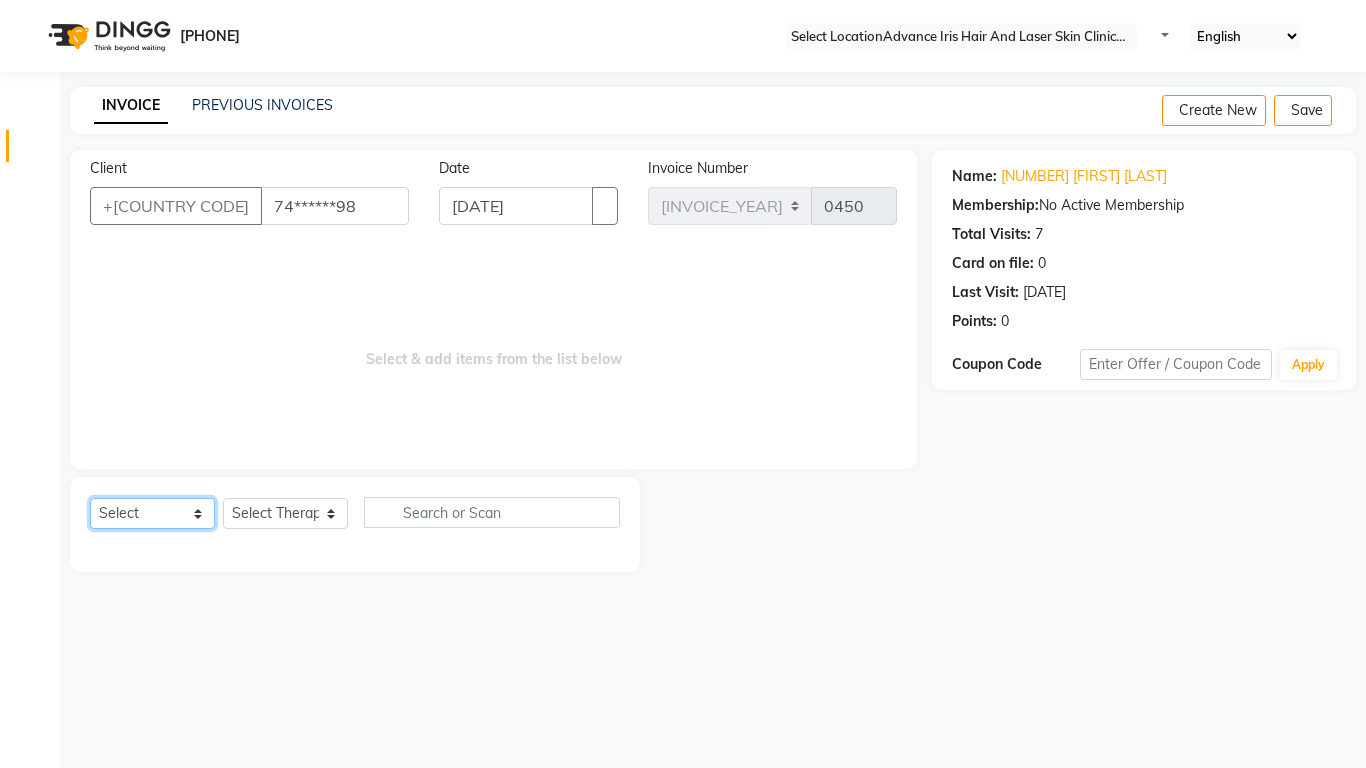 click on "Select  Service  Product  Membership  Package Voucher Prepaid Gift Card" at bounding box center [152, 513] 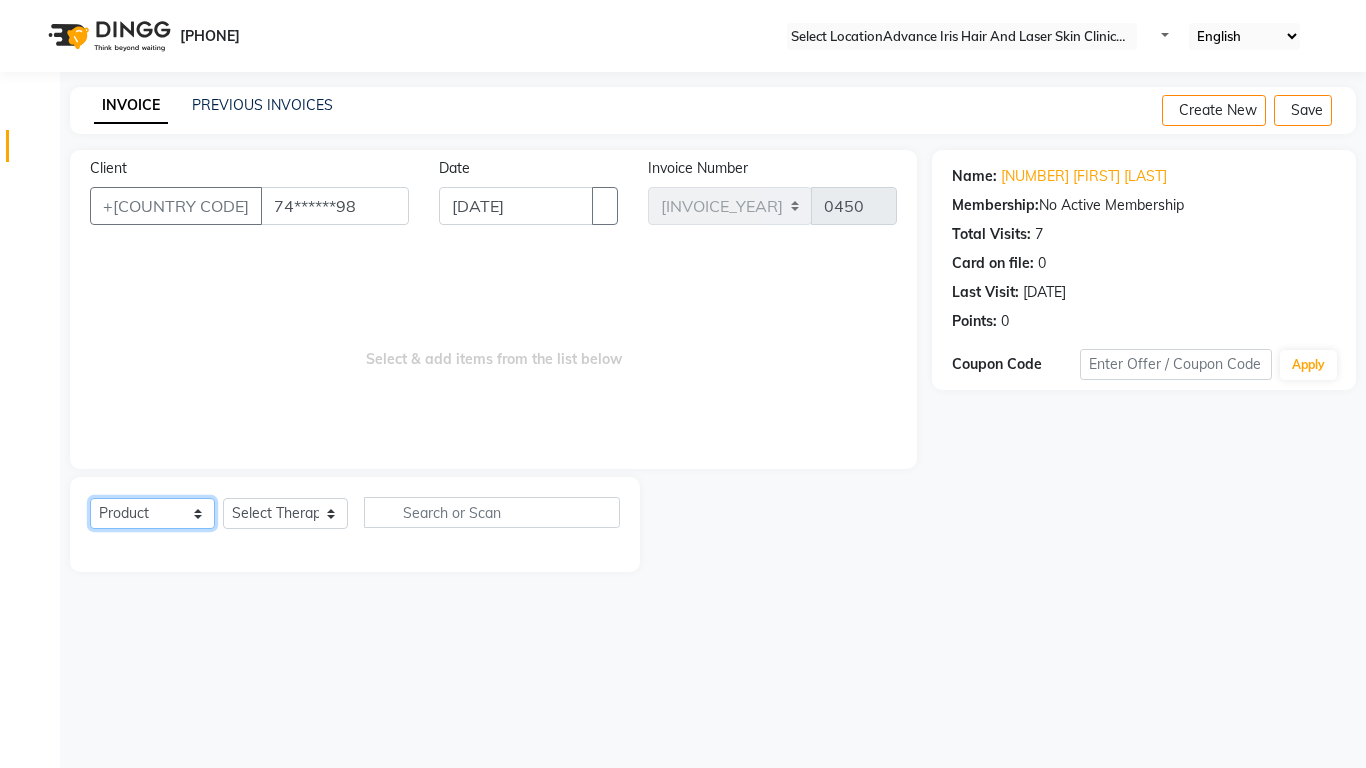 click on "Select  Service  Product  Membership  Package Voucher Prepaid Gift Card" at bounding box center (152, 513) 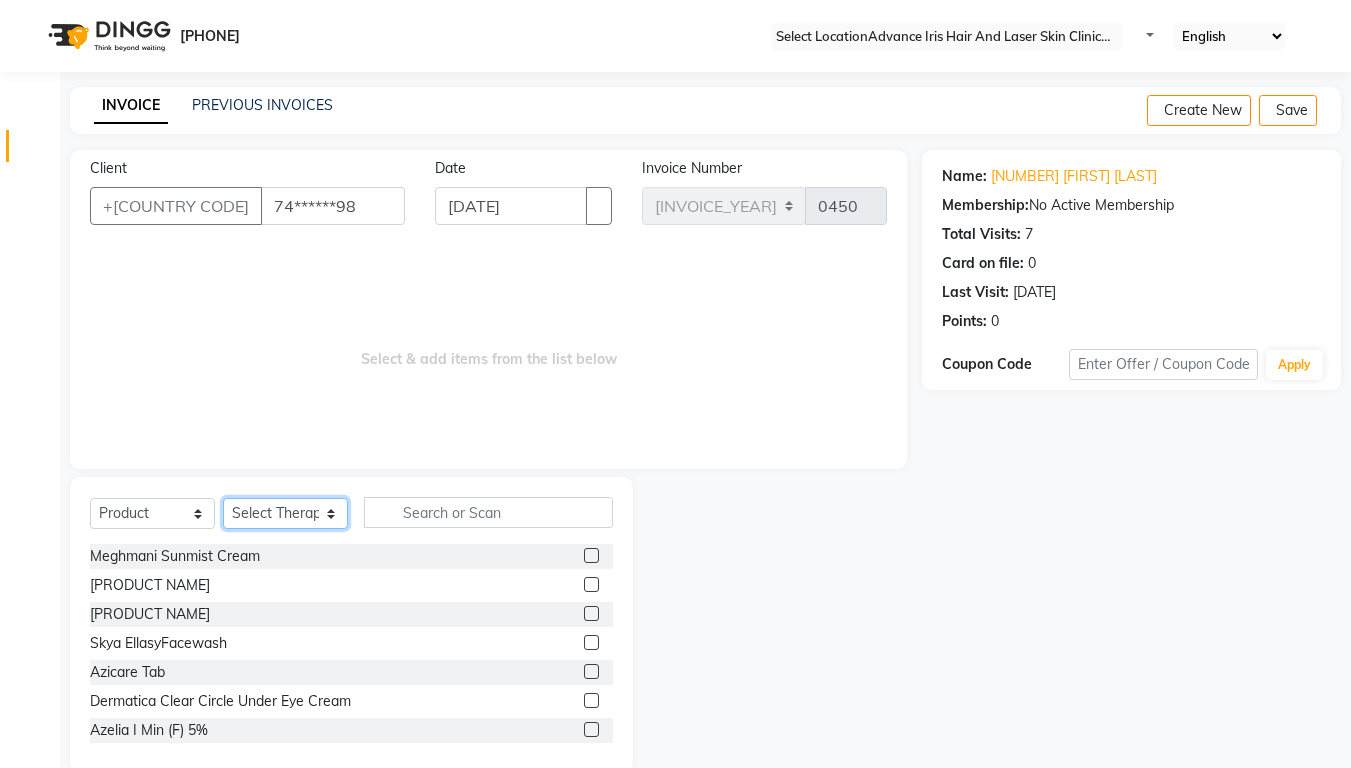 click on "Select Therapist [FIRST] [LAST] [FIRST] [LAST] [FIRST] [LAST] [FIRST] [LAST] [FIRST] [LAST]" at bounding box center (285, 513) 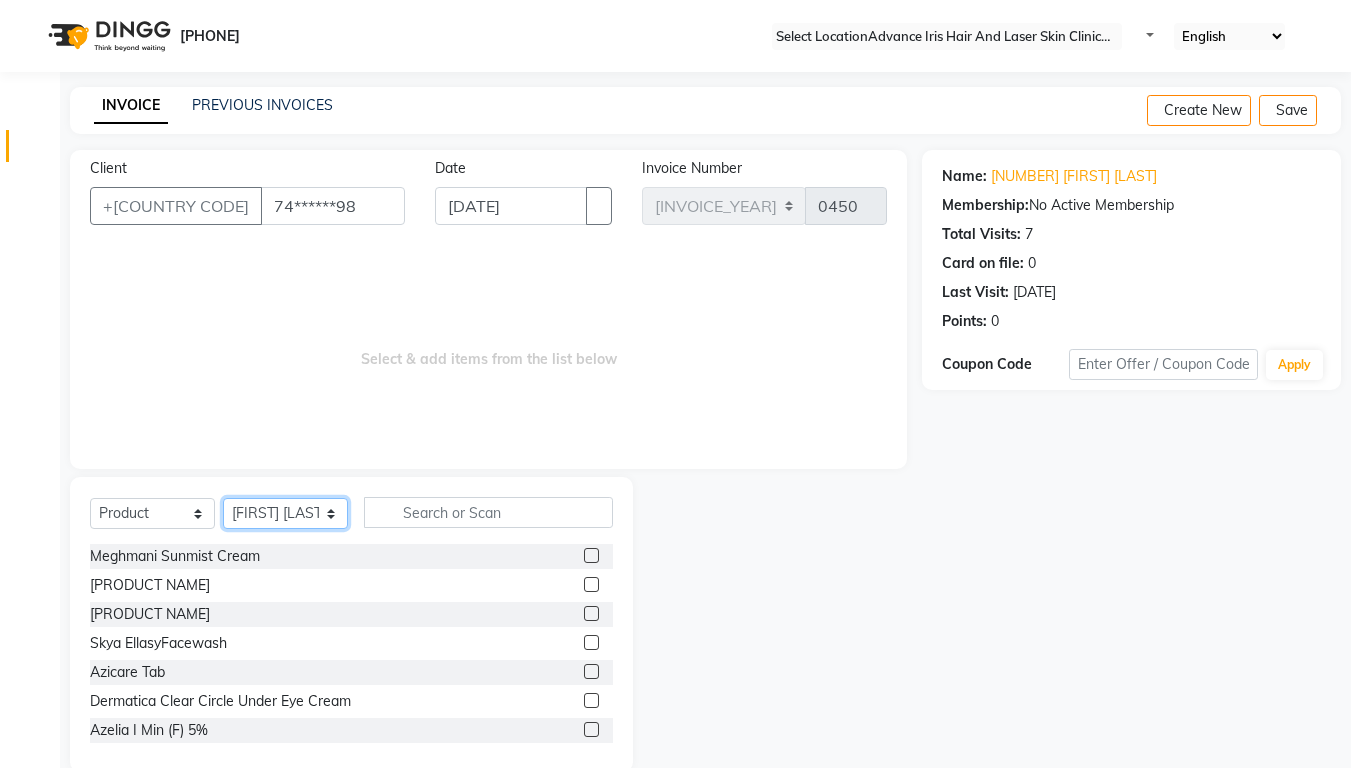click on "Select Therapist [FIRST] [LAST] [FIRST] [LAST] [FIRST] [LAST] [FIRST] [LAST] [FIRST] [LAST]" at bounding box center (285, 513) 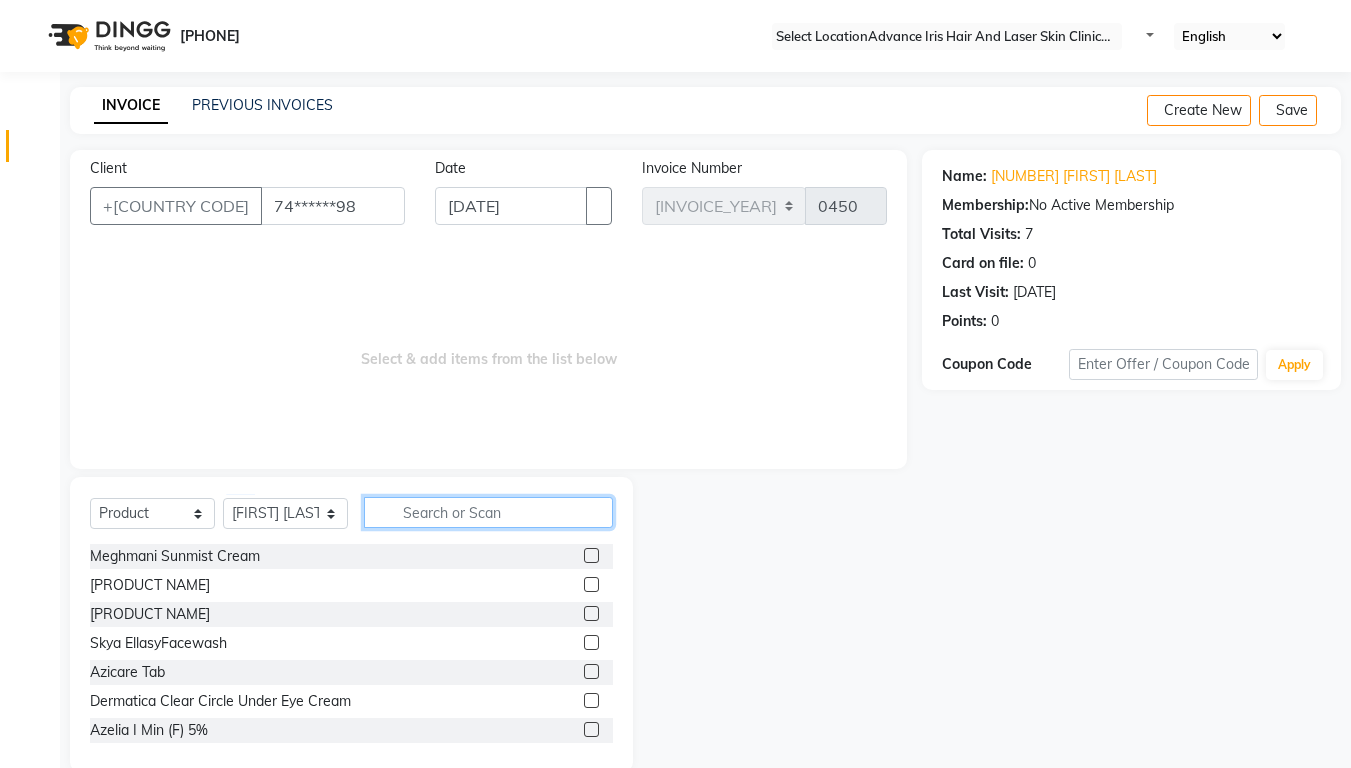 click at bounding box center [488, 512] 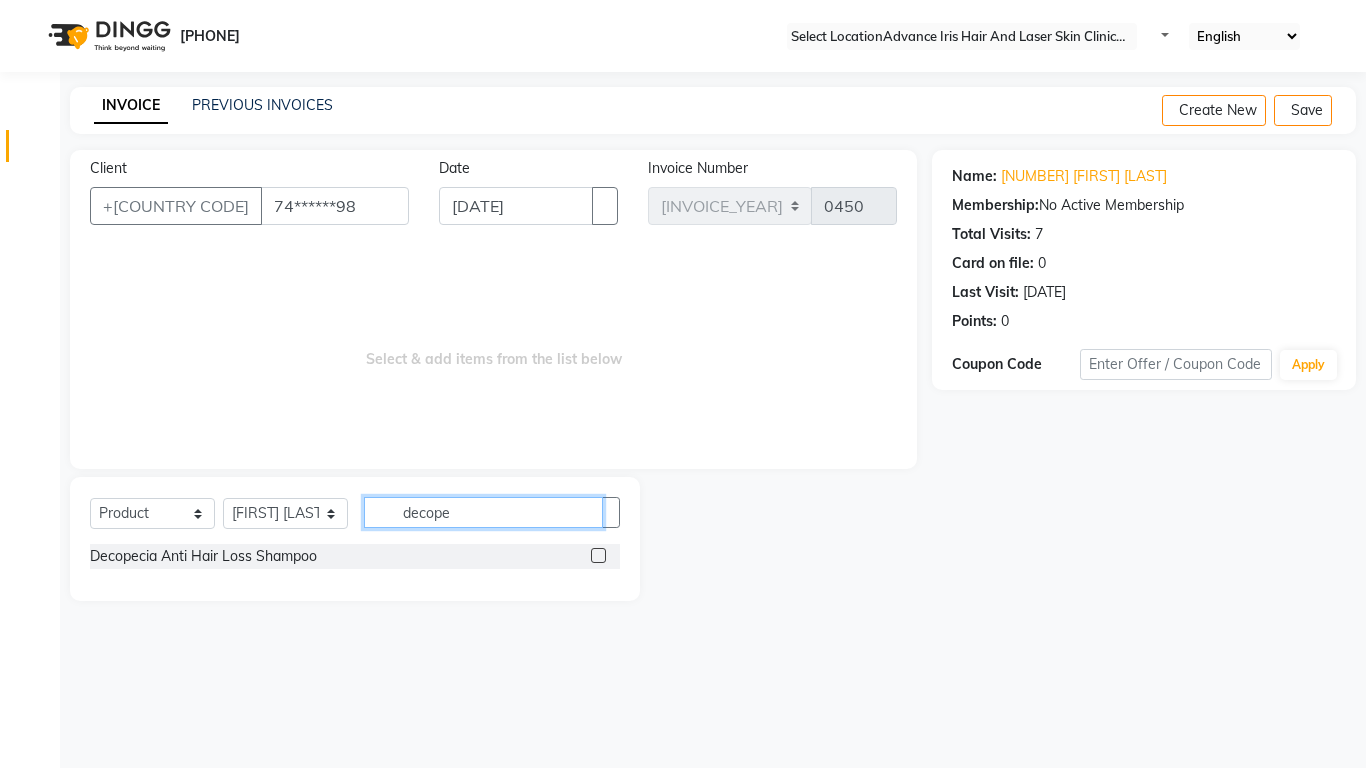 type on "decope" 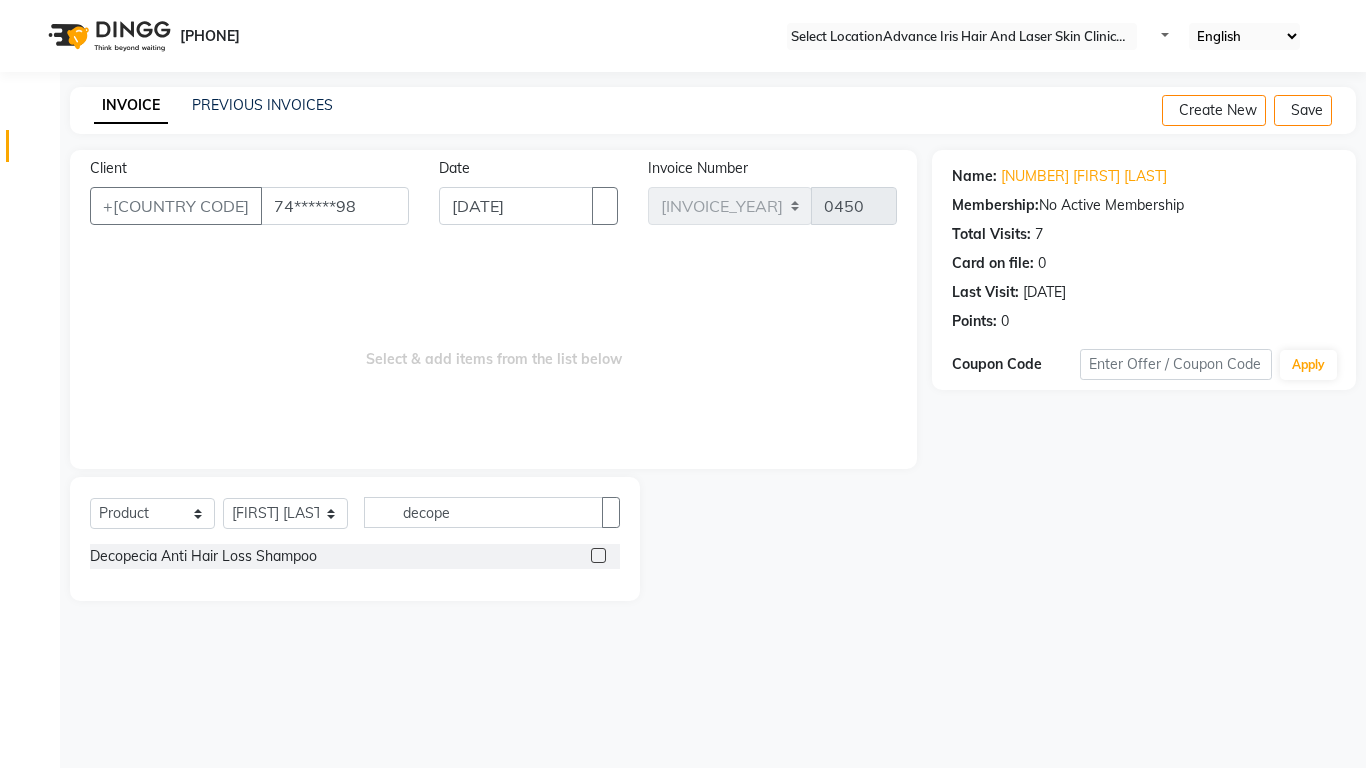 click at bounding box center [598, 555] 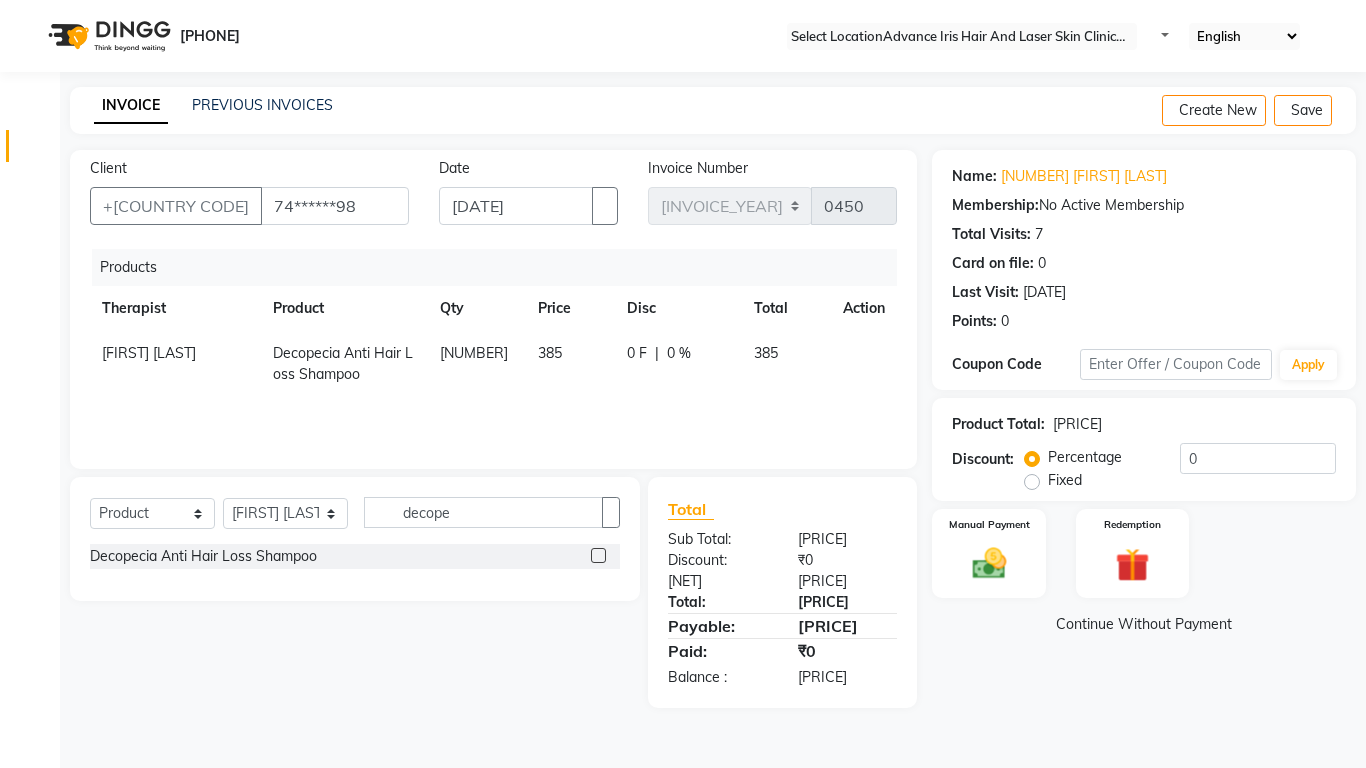 click on "Fixed" at bounding box center (1065, 480) 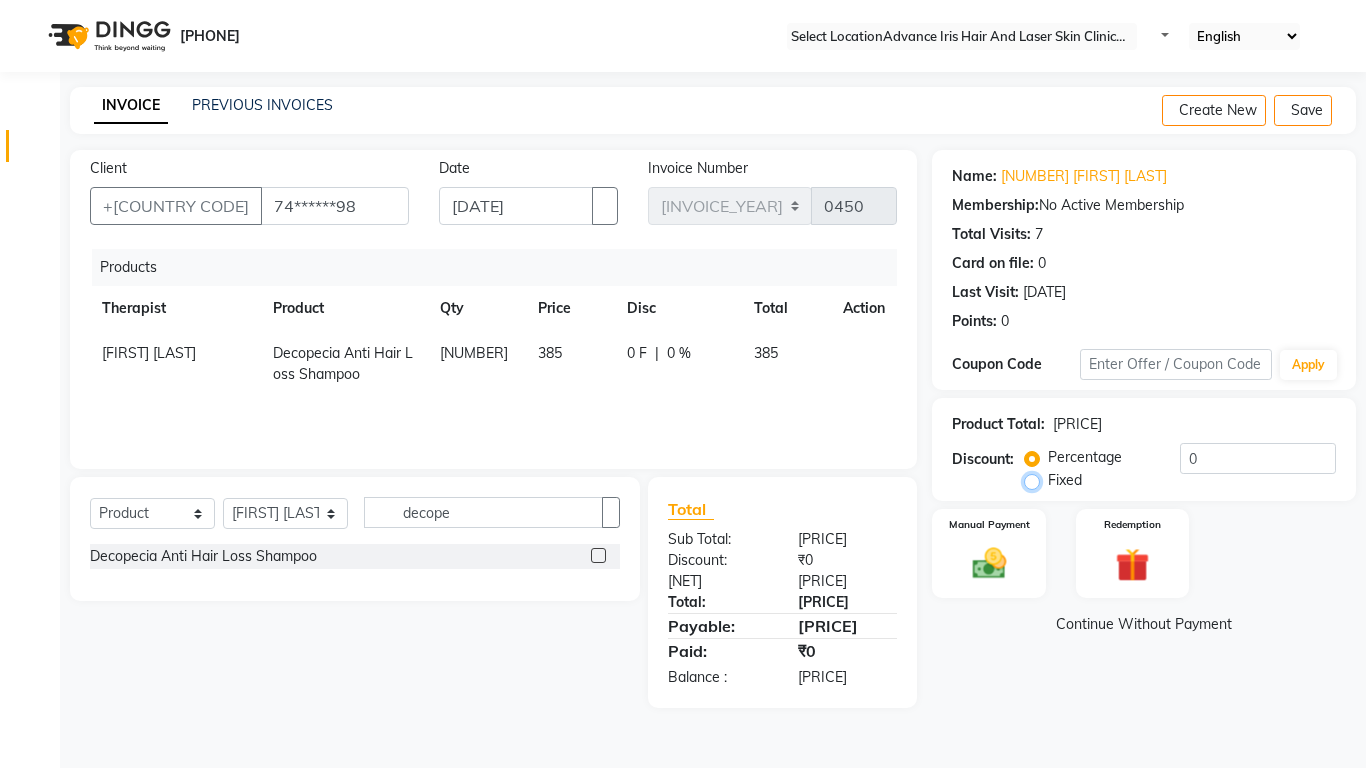 click on "Fixed" at bounding box center [1036, 480] 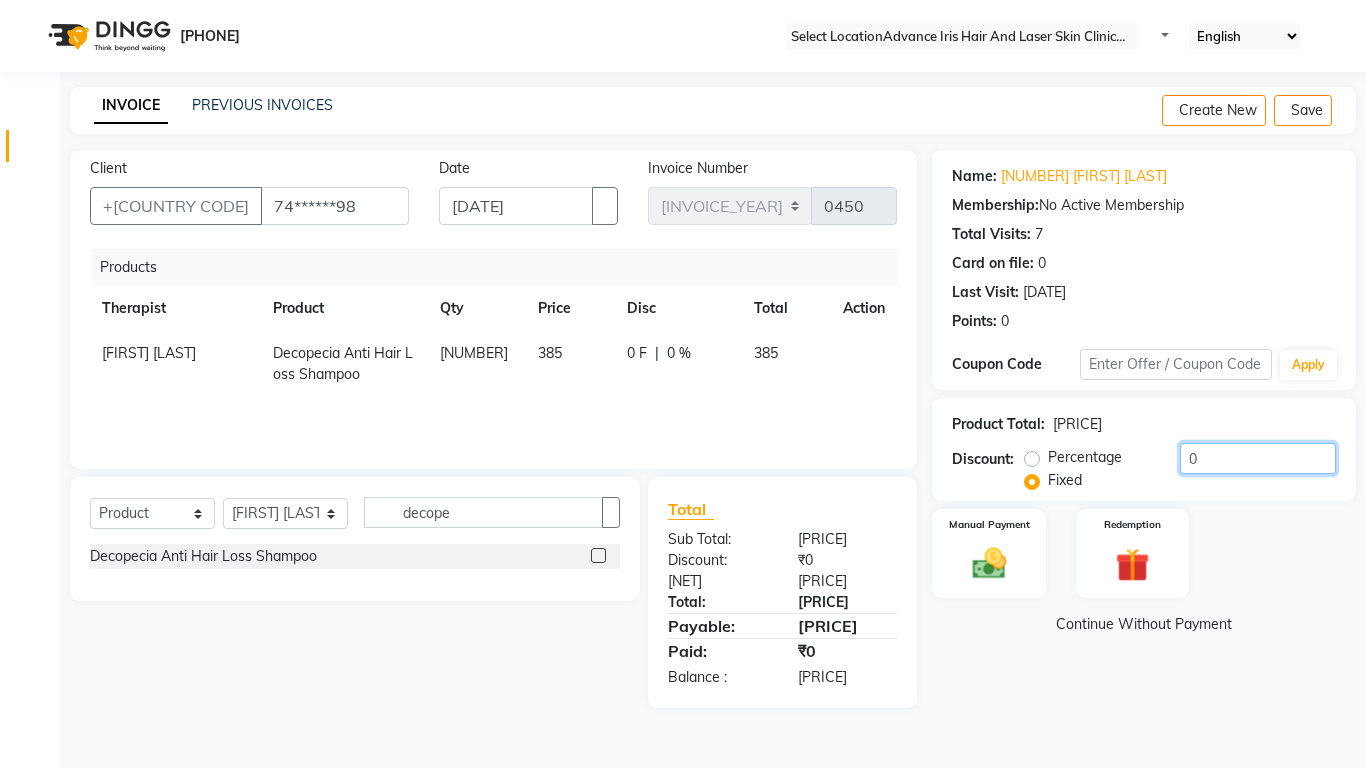 click on "0" at bounding box center [1258, 458] 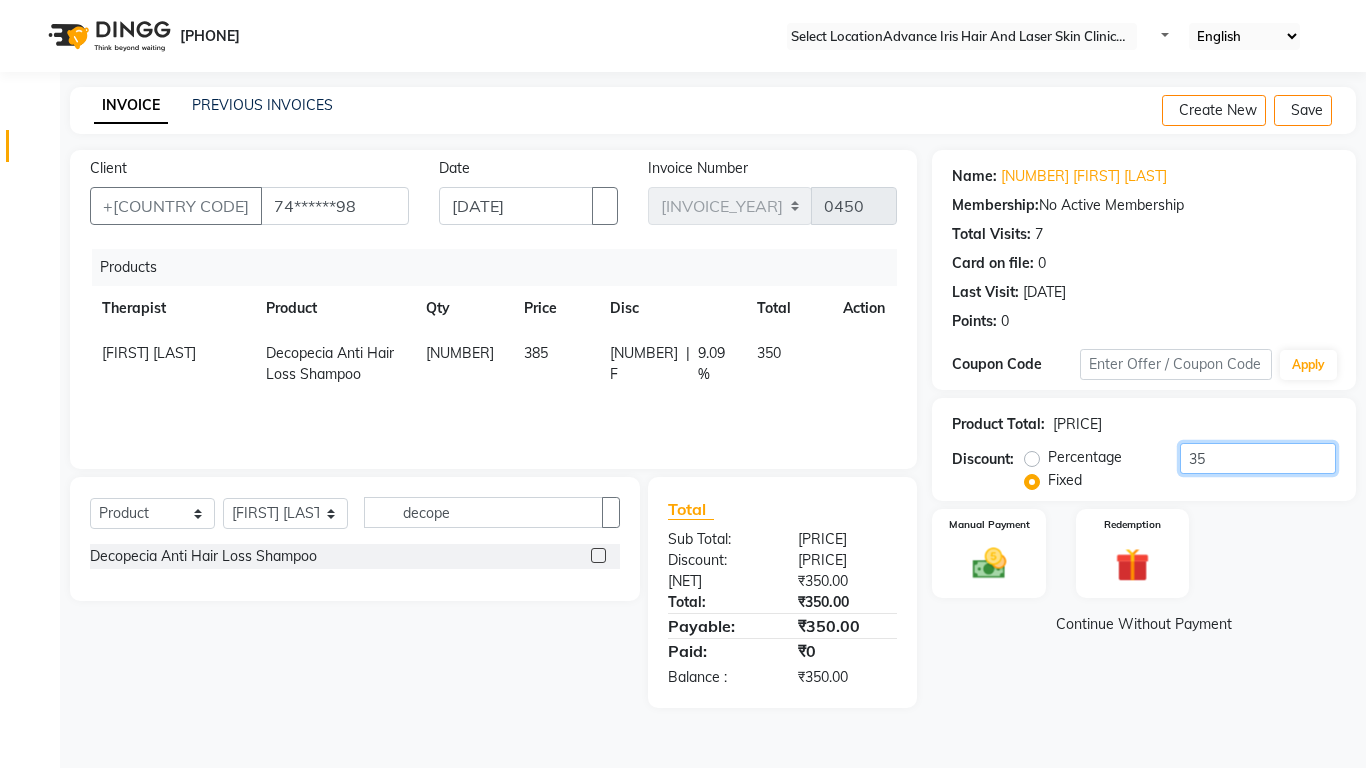 type on "35" 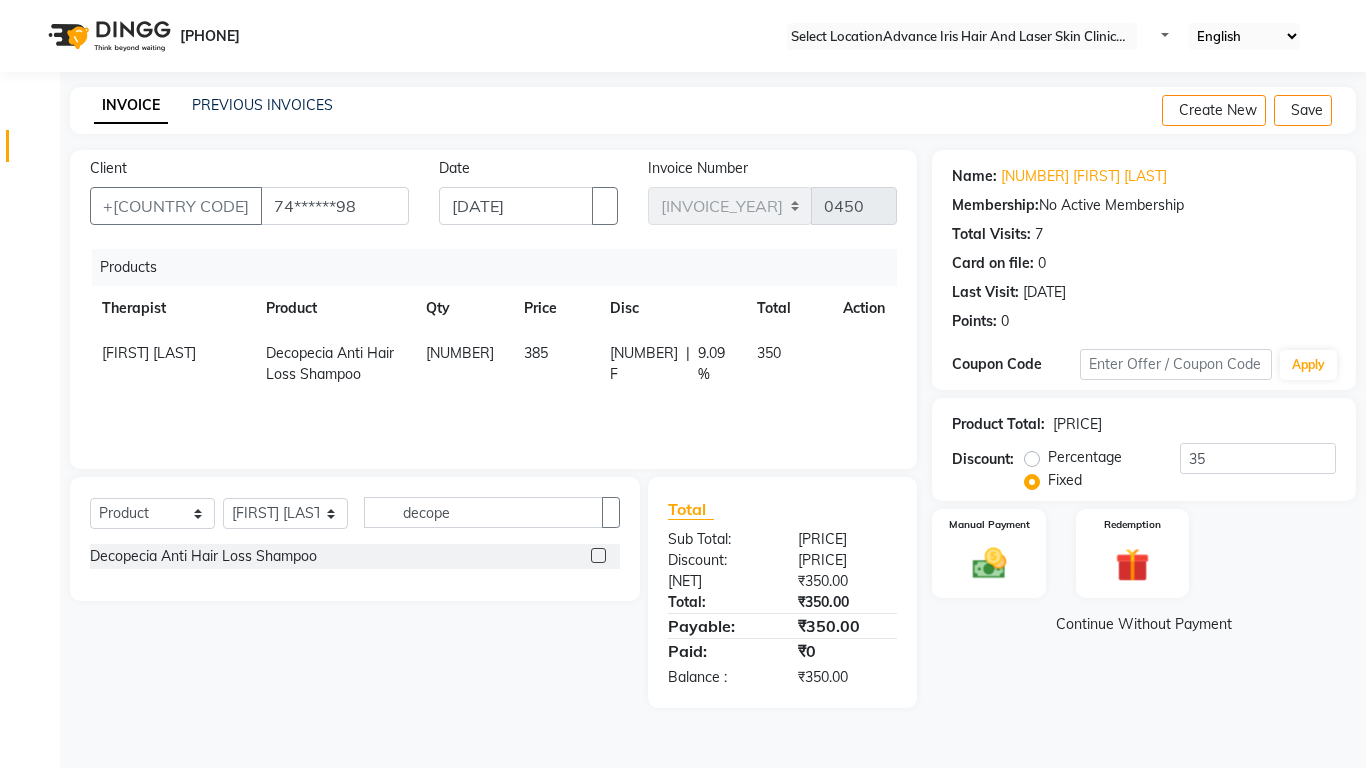 click on "Name: [NUMBER] [FIRST] [LAST] Membership: No Active Membership Total Visits: 7 Card on file: 0 Last Visit: [DATE] Points: 0 Coupon Code Apply Product Total: [PRICE] Discount: Percentage Fixed Manual Payment Redemption Continue Without Payment" at bounding box center (1151, 429) 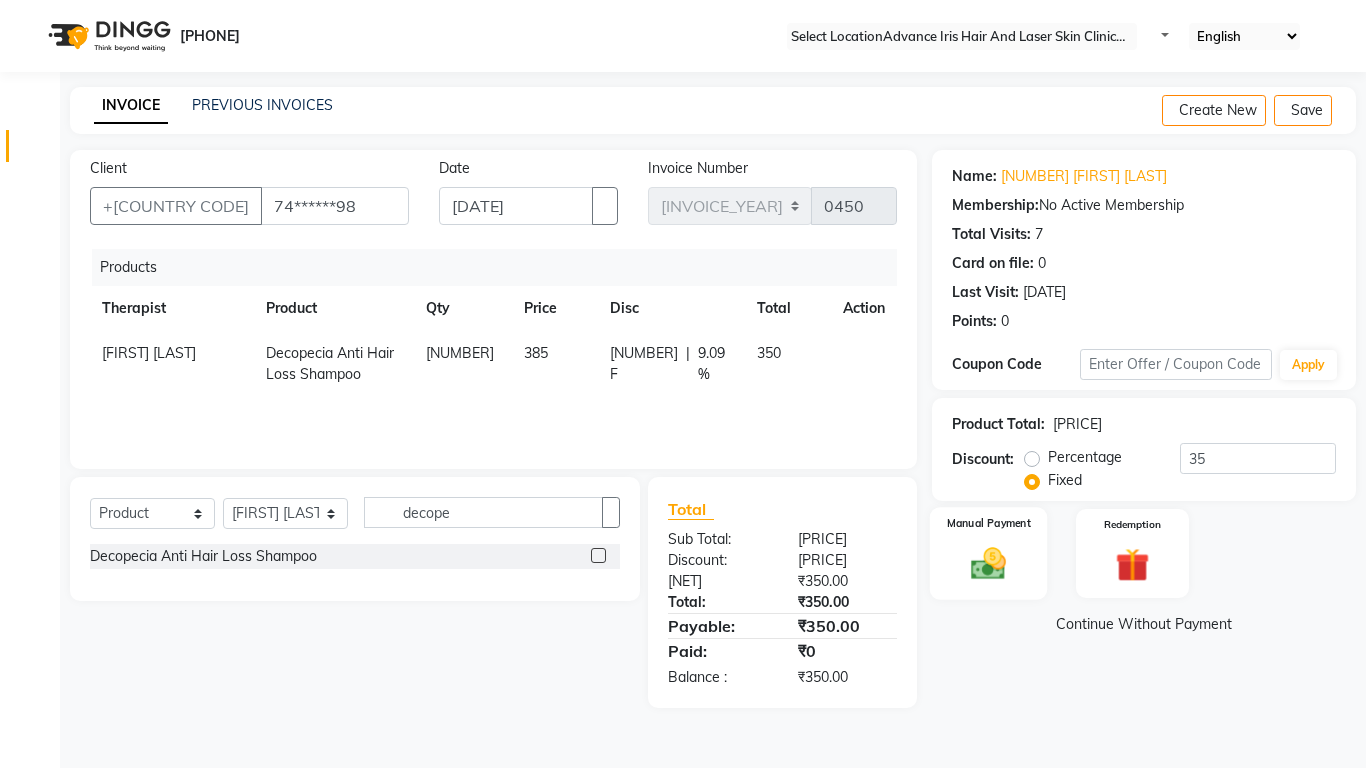 click at bounding box center (988, 563) 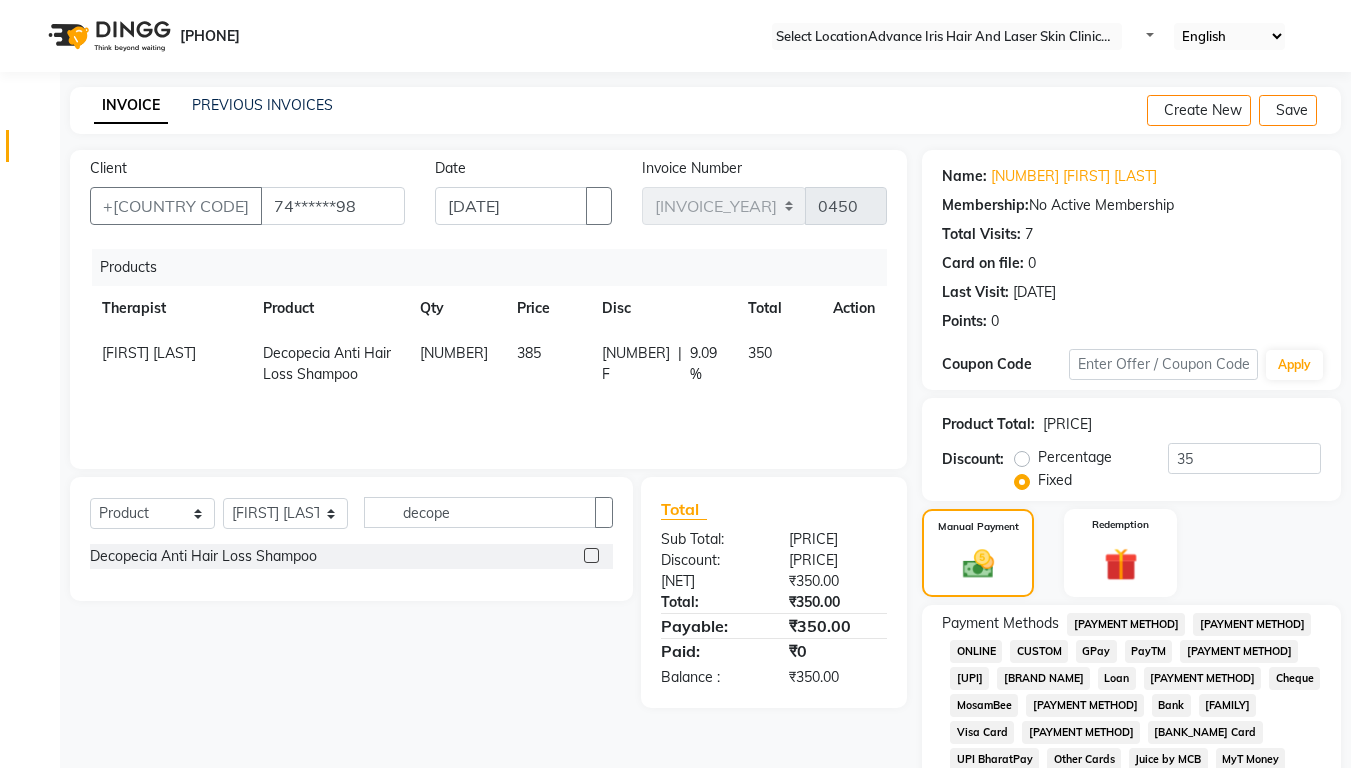 click on "[PAYMENT METHOD]" at bounding box center (1126, 624) 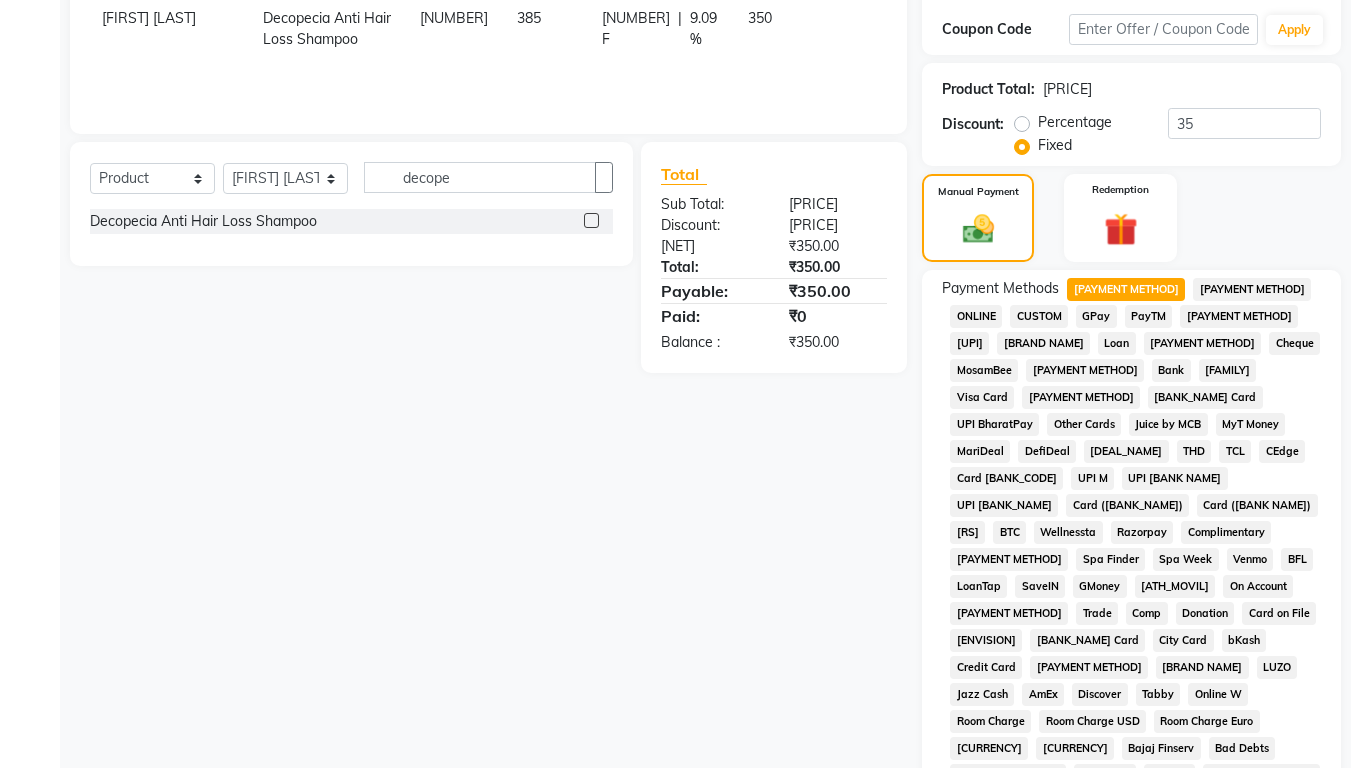 scroll, scrollTop: 658, scrollLeft: 0, axis: vertical 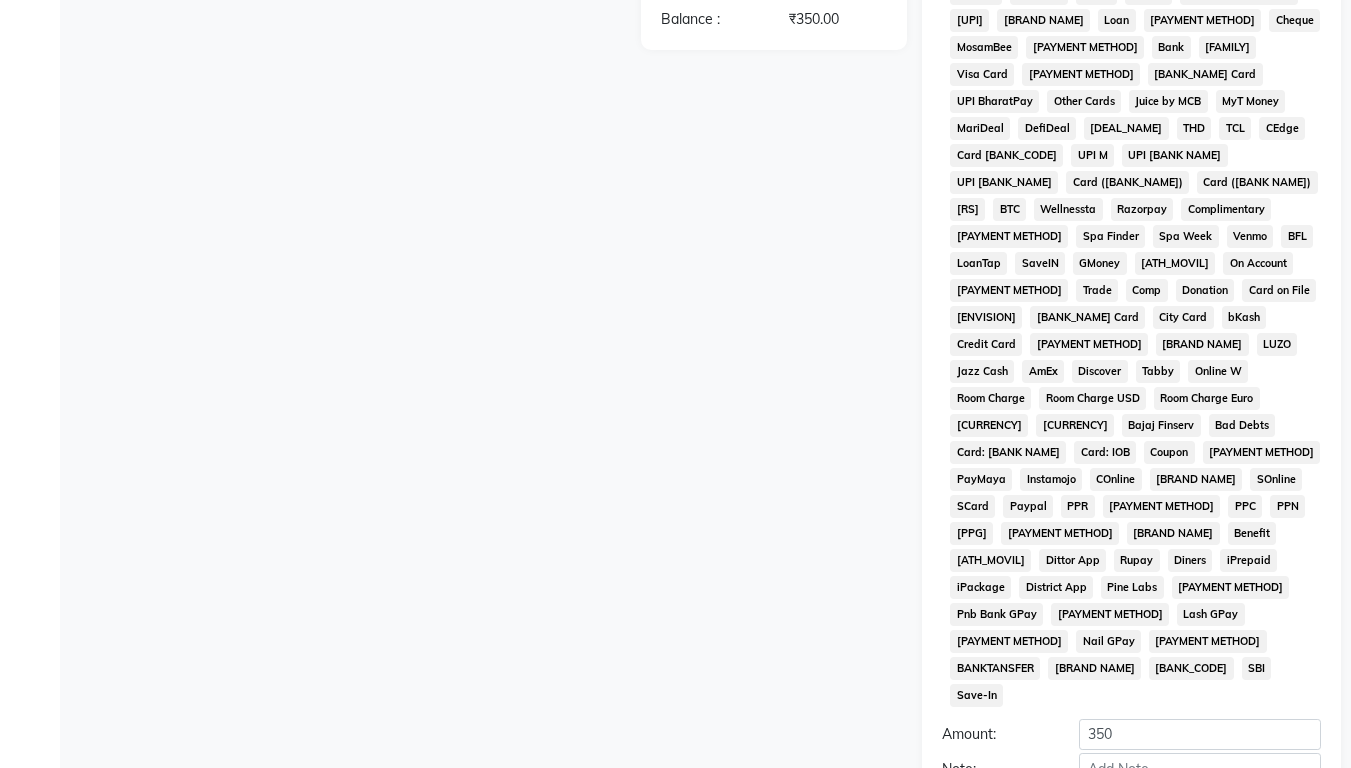 click on "Add Payment" at bounding box center [1200, 803] 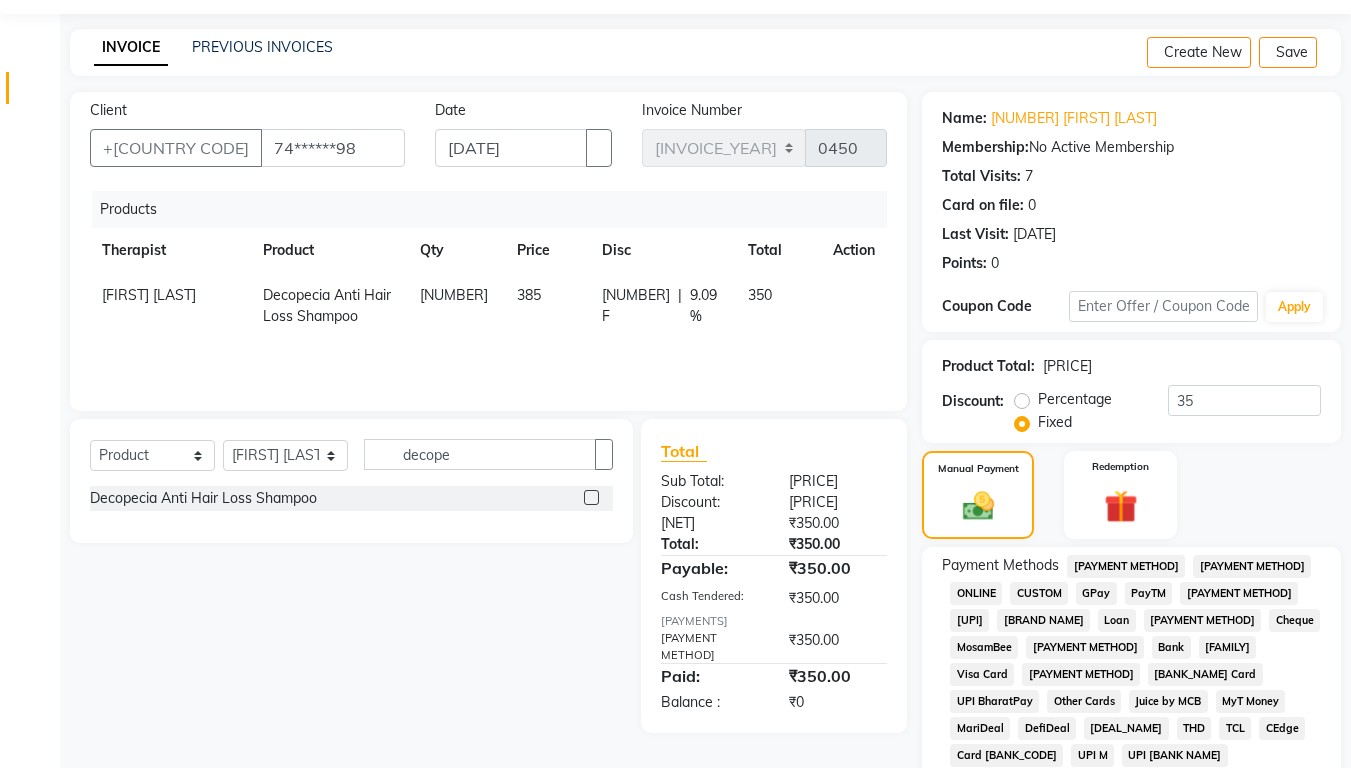 scroll, scrollTop: 658, scrollLeft: 0, axis: vertical 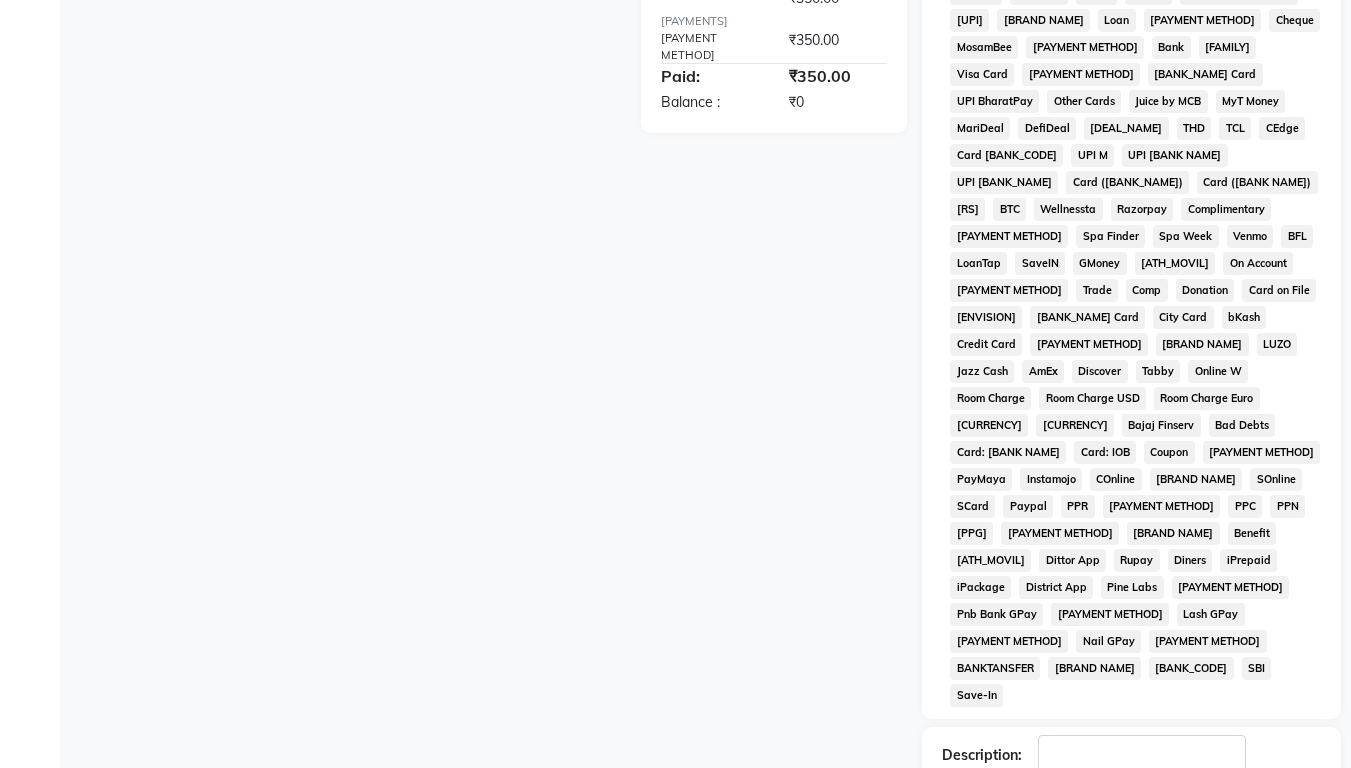click on "Checkout" at bounding box center [1131, 857] 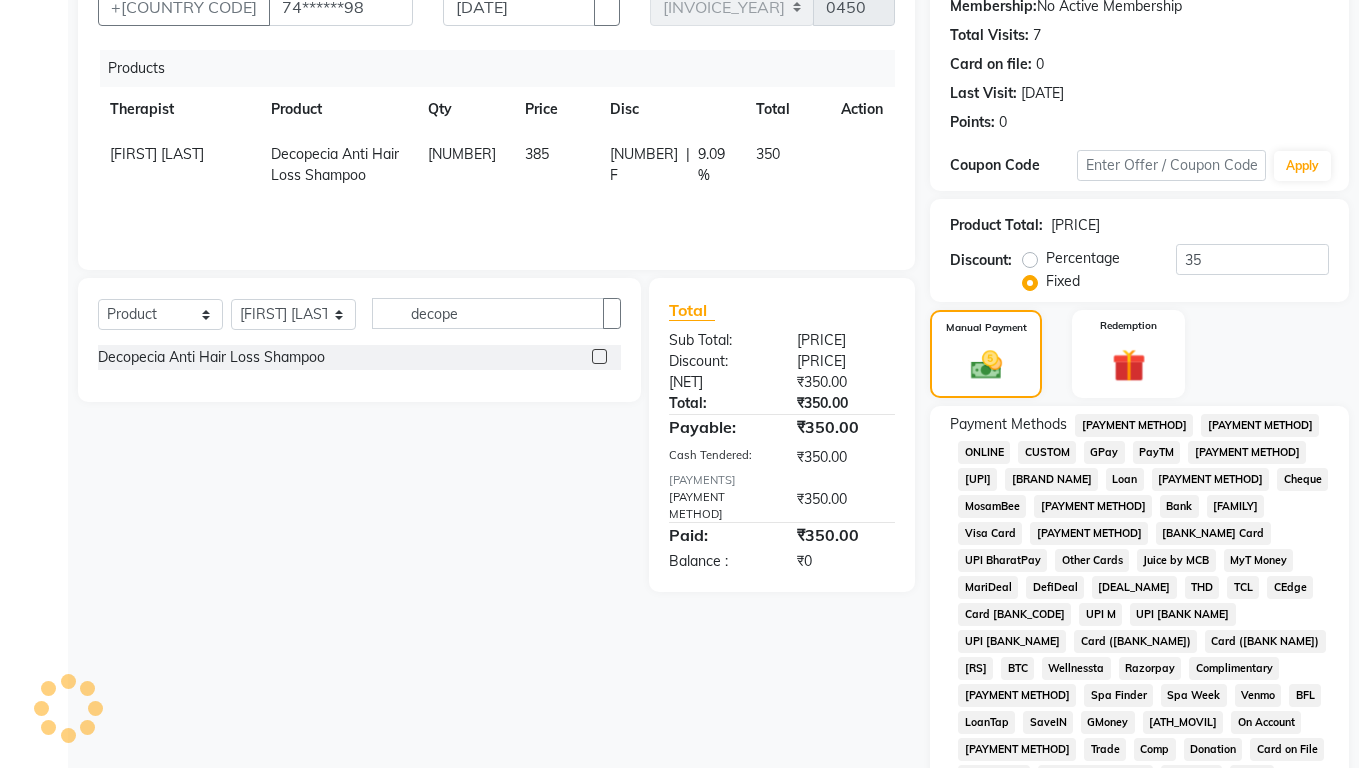 scroll, scrollTop: 0, scrollLeft: 0, axis: both 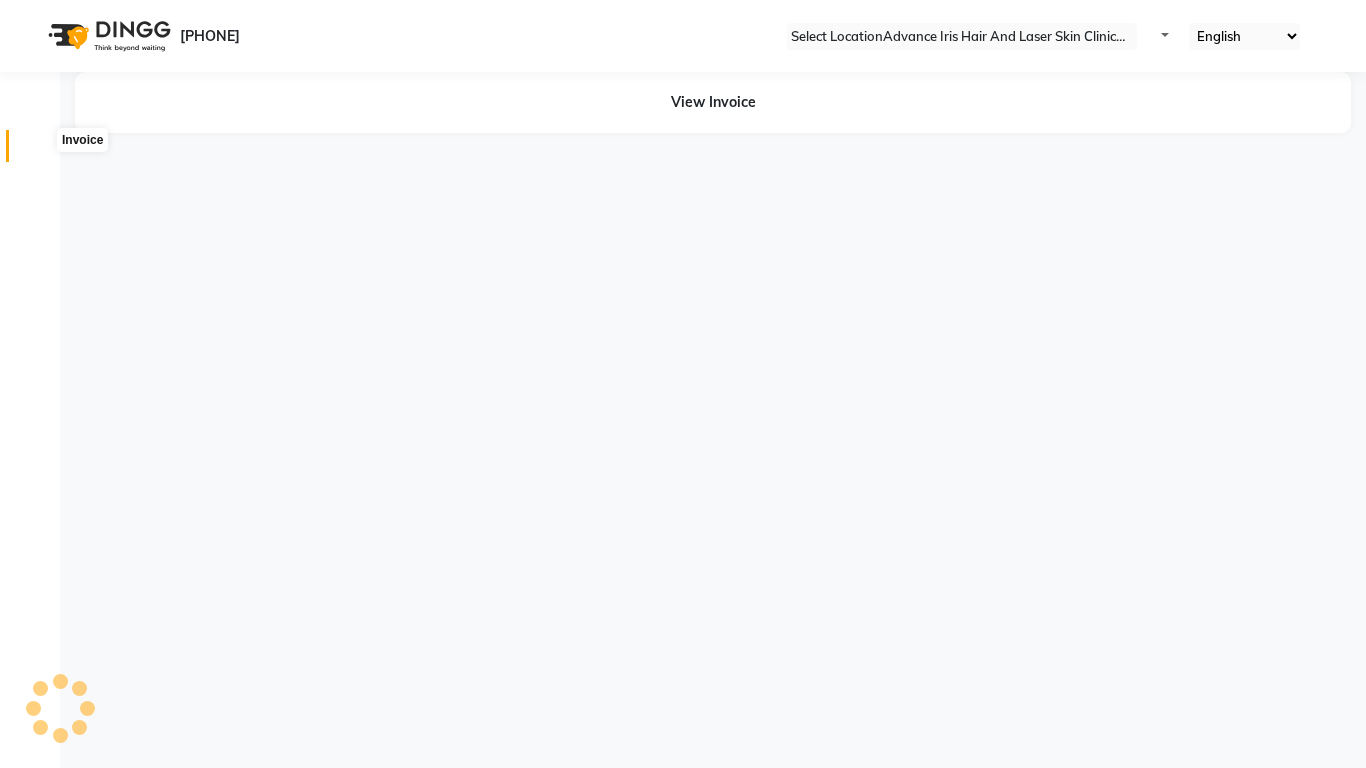 click at bounding box center (38, 151) 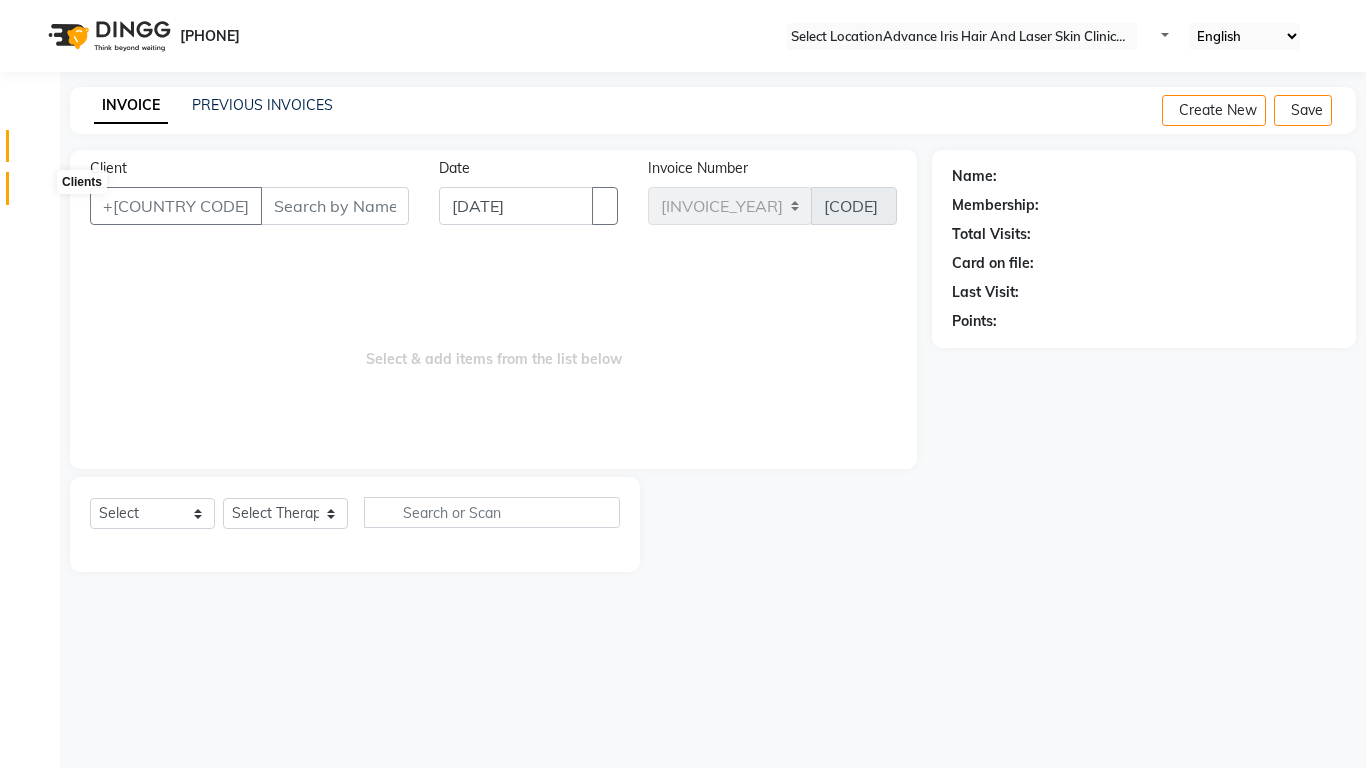 click at bounding box center (38, 193) 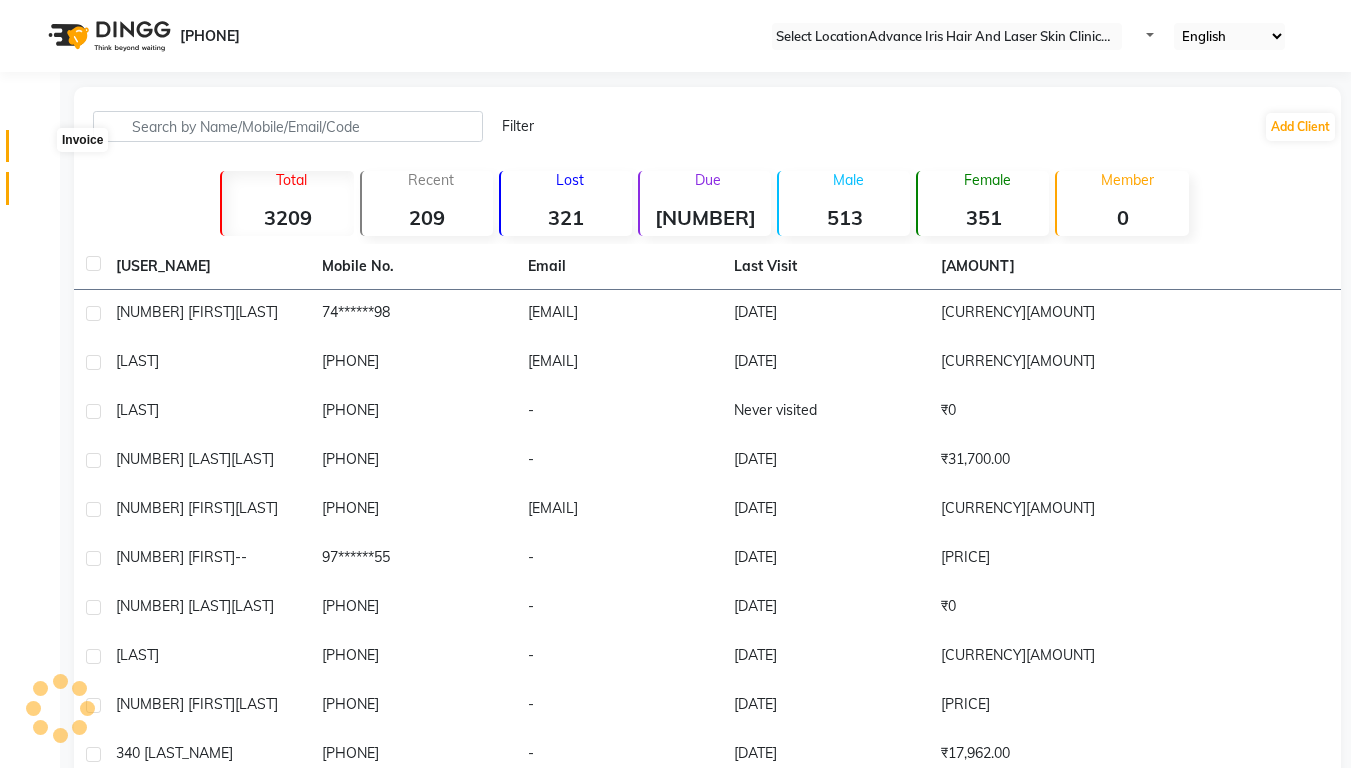 click at bounding box center [38, 151] 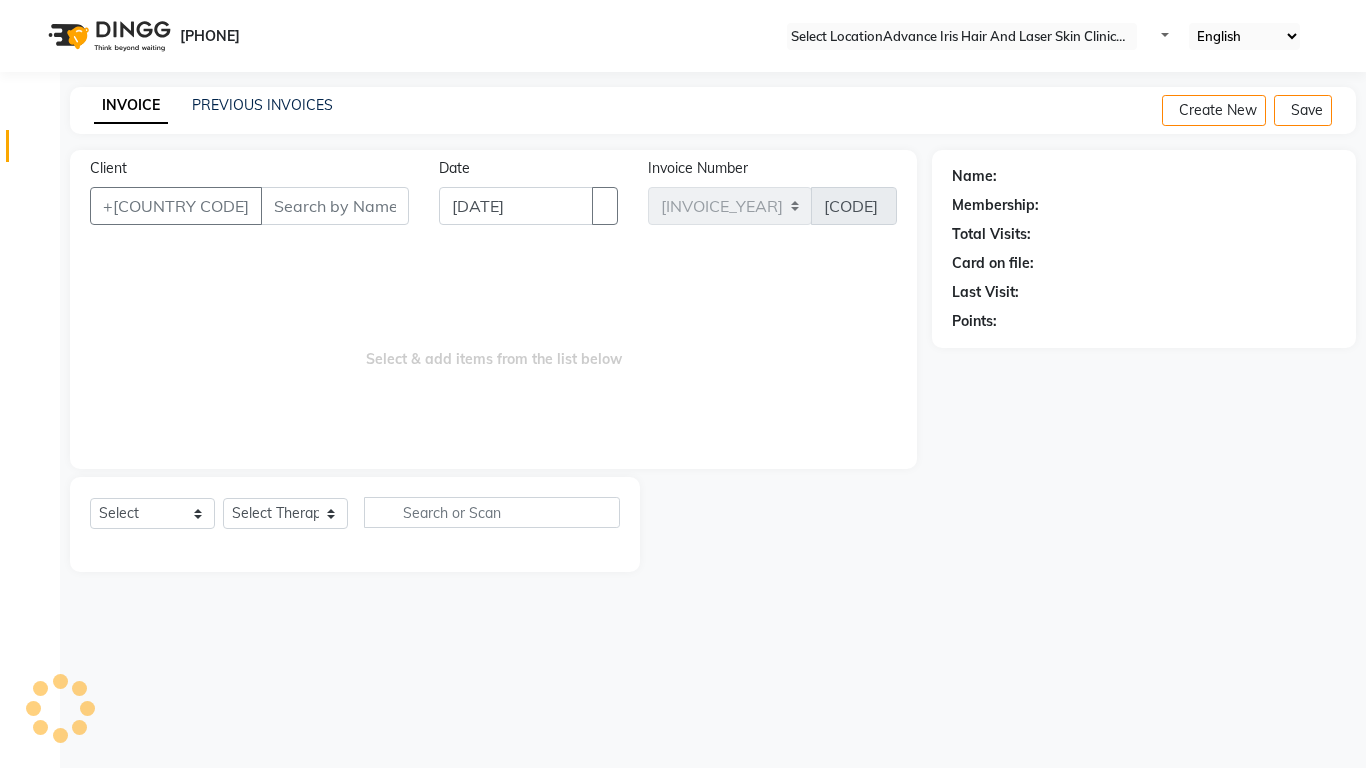 click on "Client" at bounding box center (335, 206) 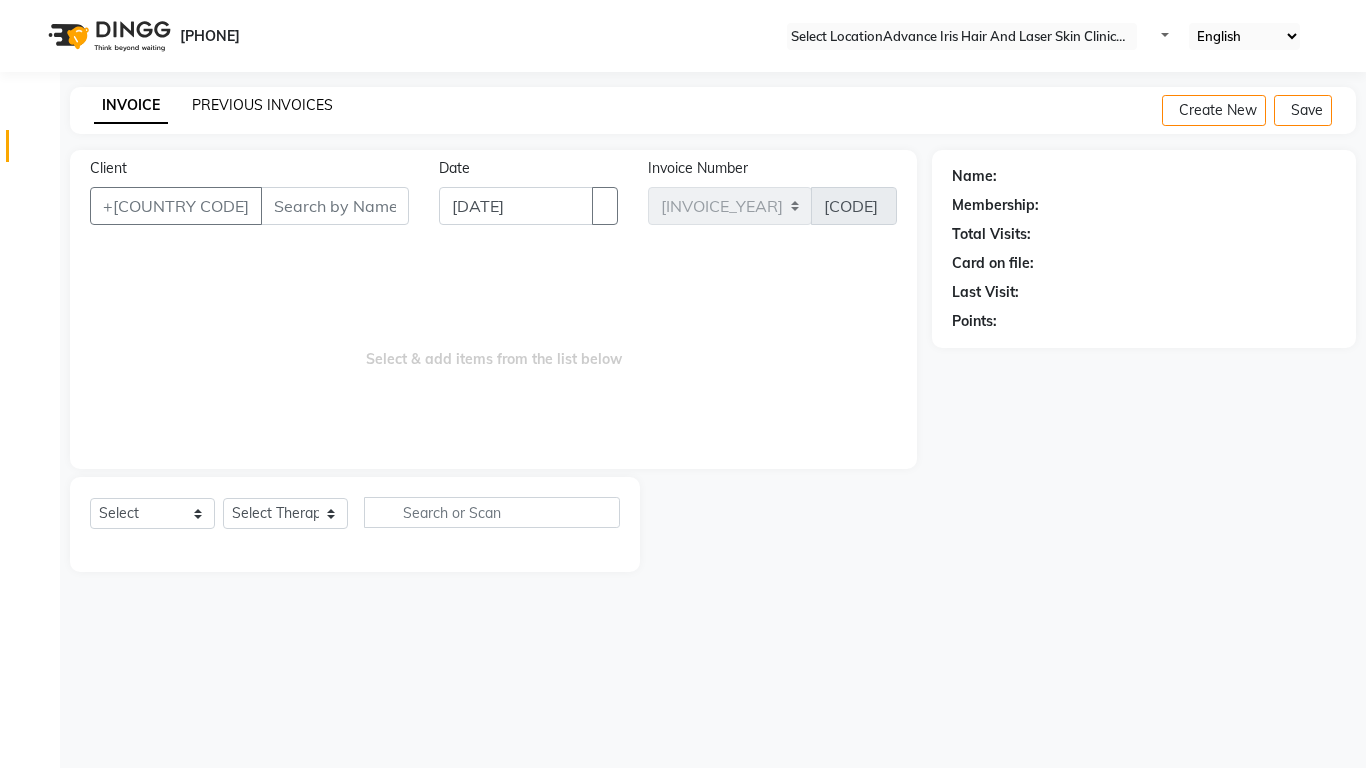 click on "PREVIOUS INVOICES" at bounding box center (262, 105) 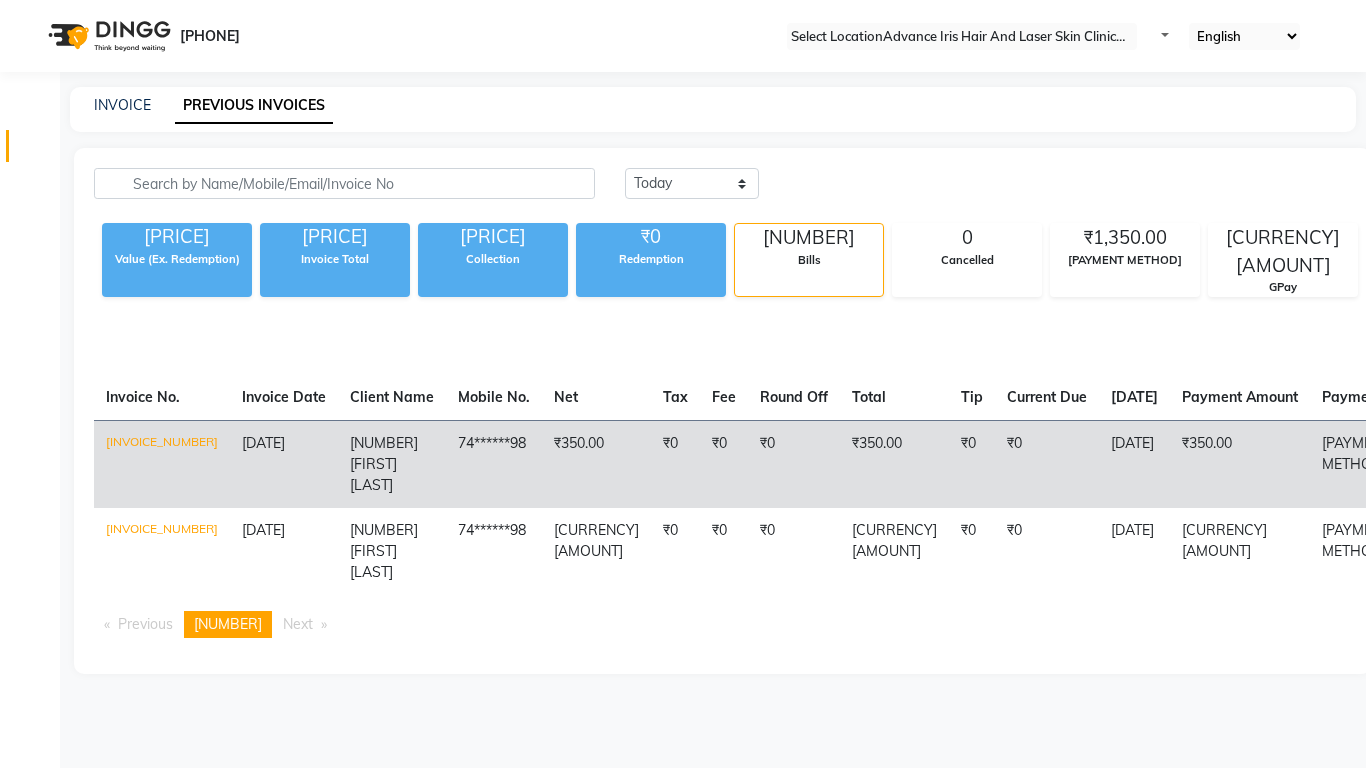 click on "[NUMBER] [FIRST]" at bounding box center [263, 443] 